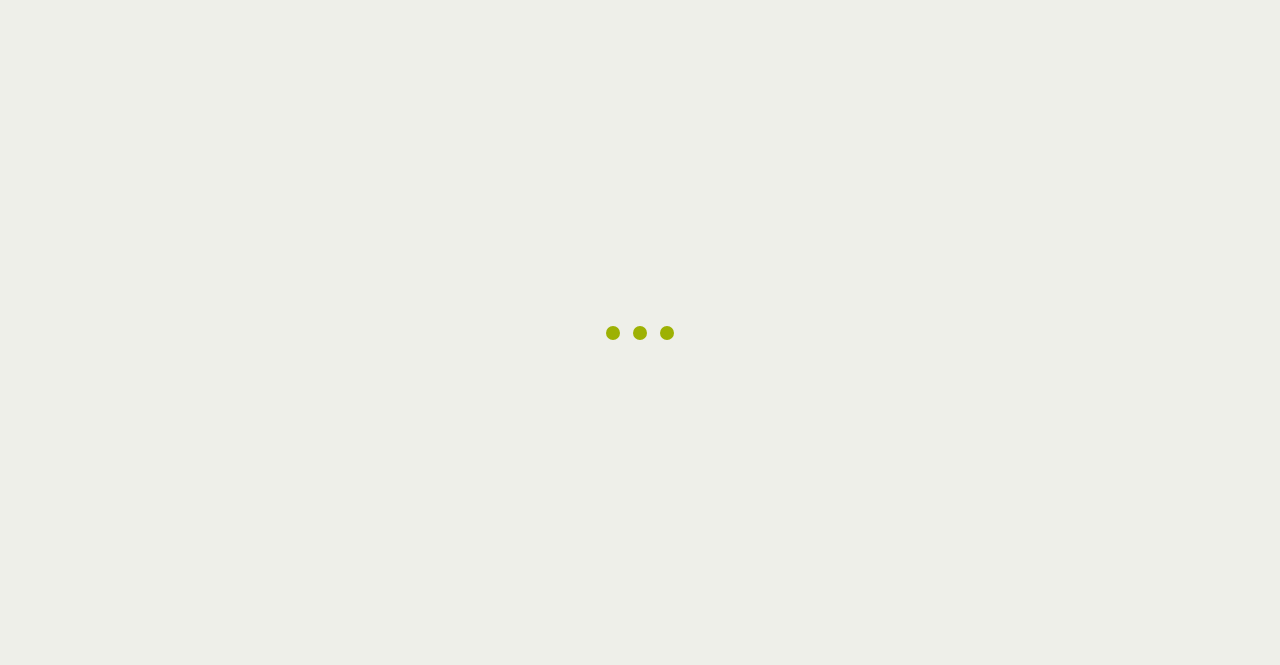 scroll, scrollTop: 0, scrollLeft: 0, axis: both 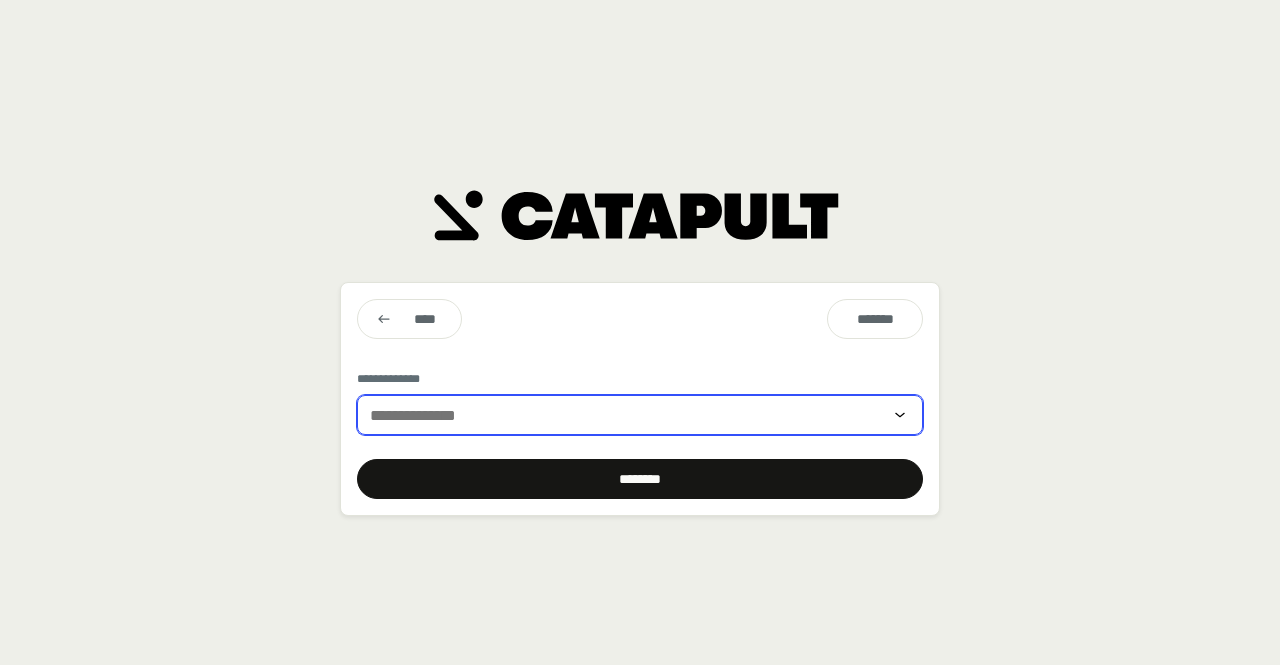 click at bounding box center (626, 415) 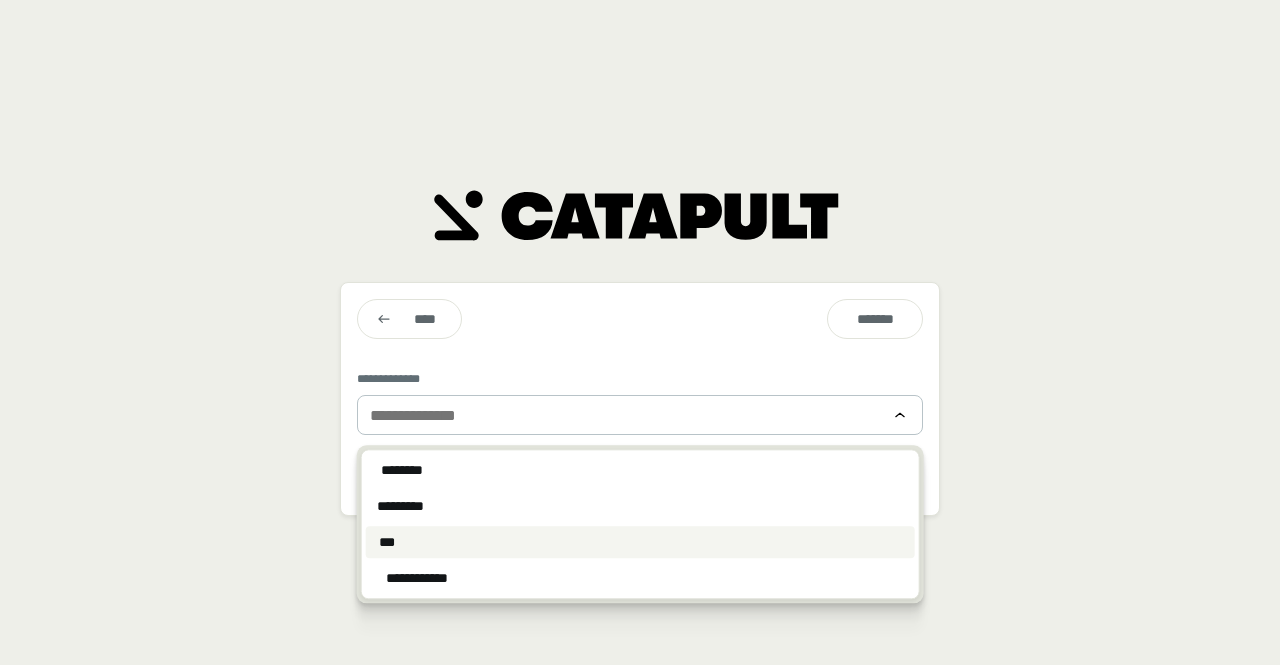 click on "***" at bounding box center (640, 542) 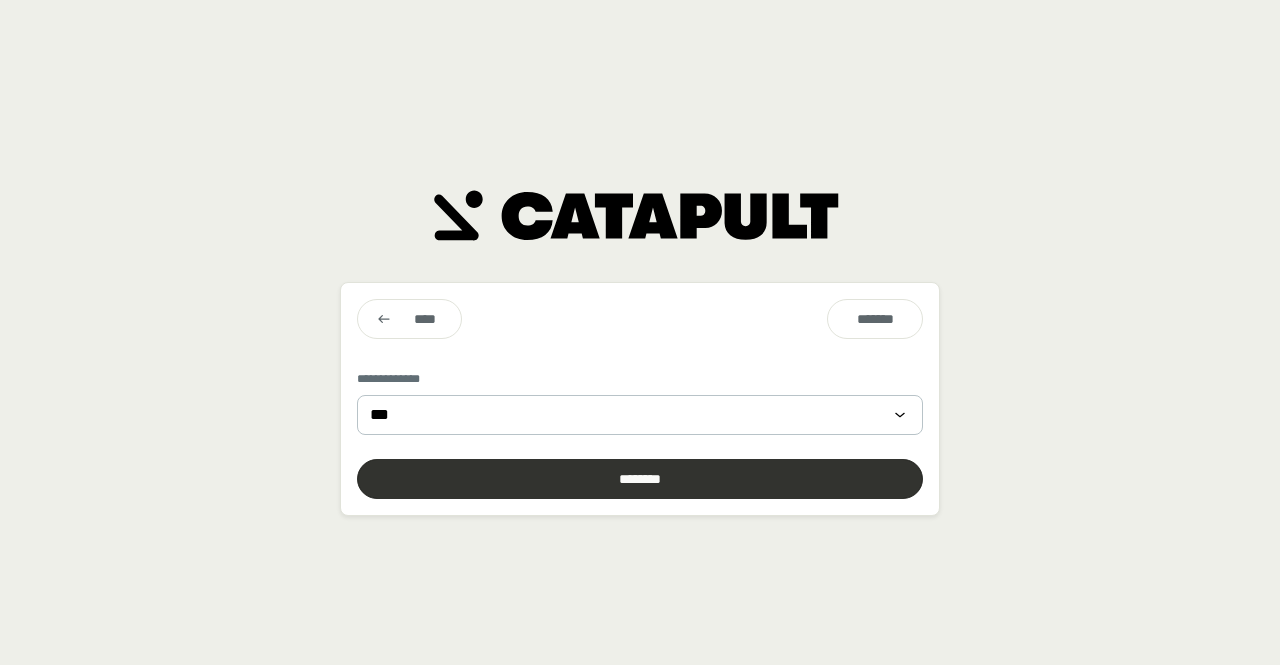 click at bounding box center (640, 479) 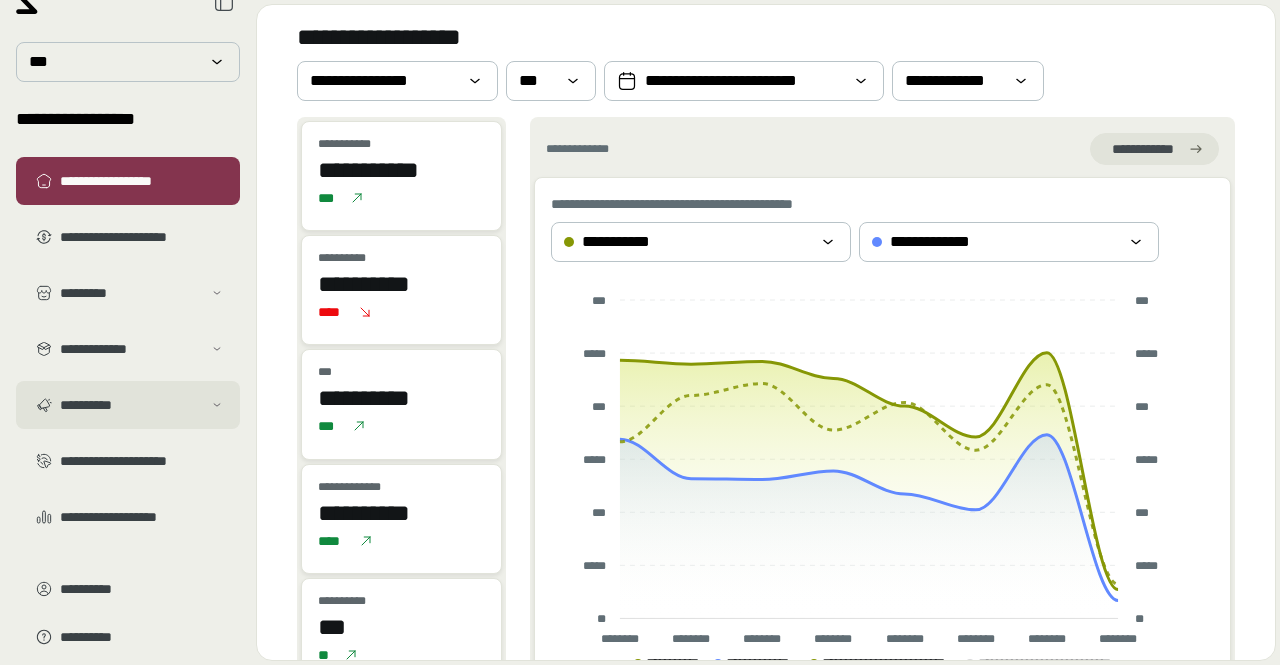 scroll, scrollTop: 58, scrollLeft: 0, axis: vertical 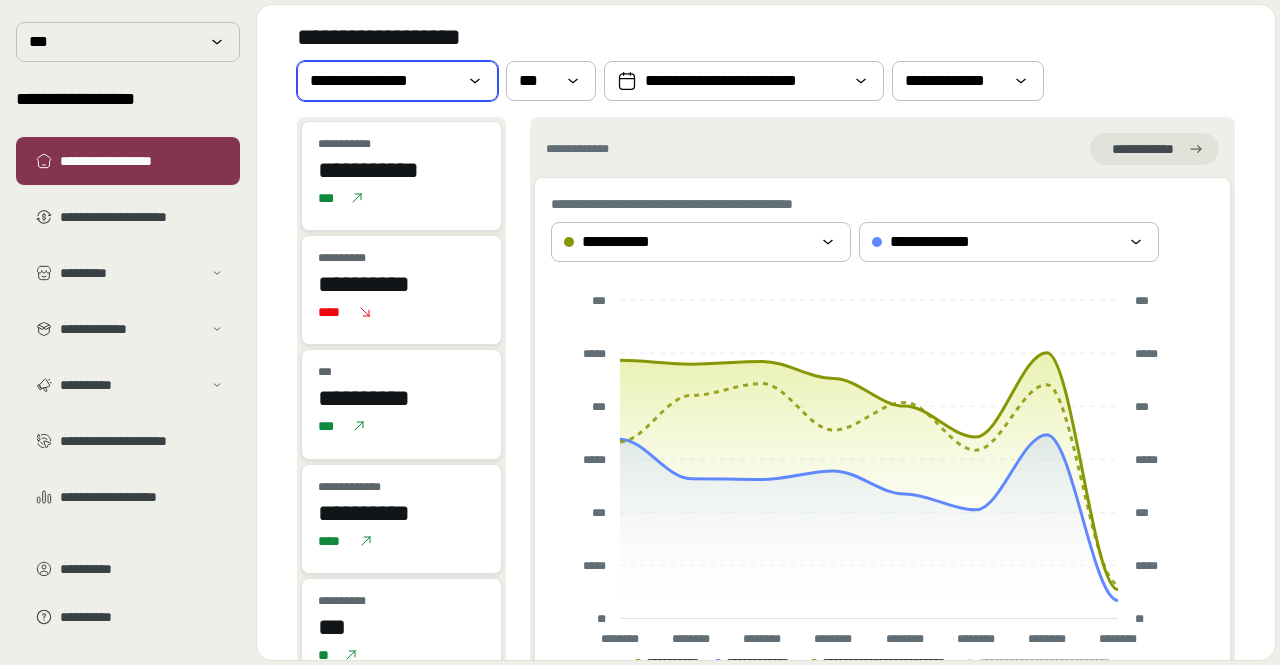 click on "**********" at bounding box center (383, 81) 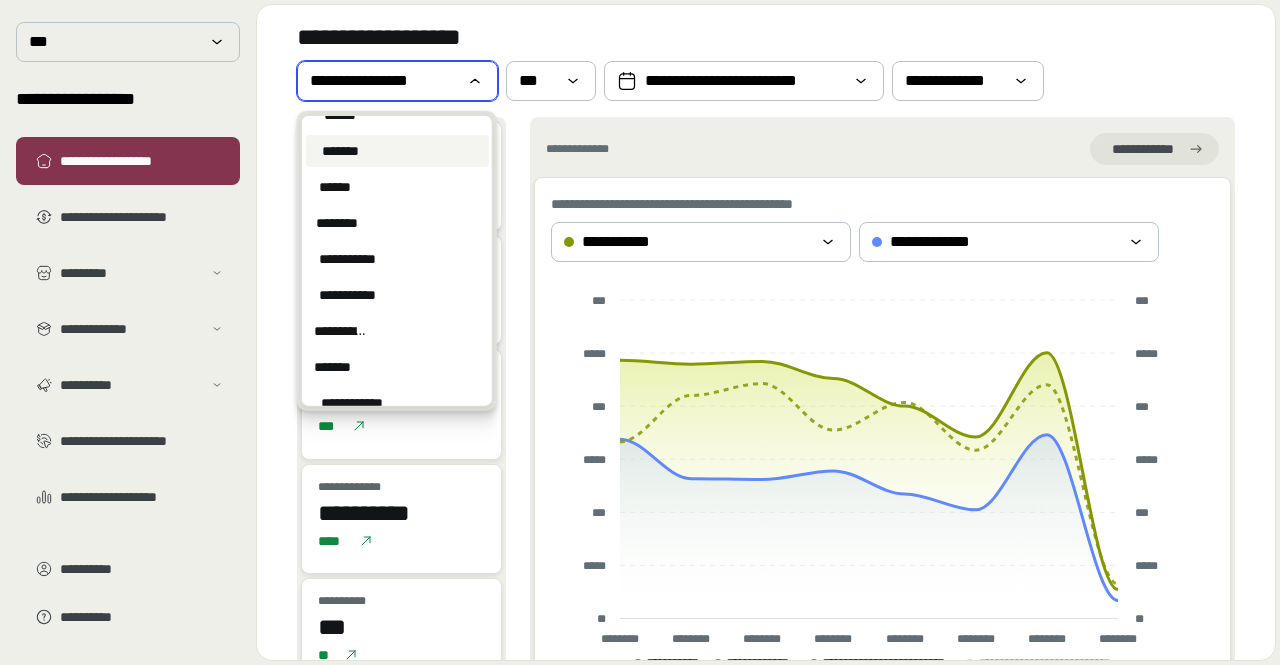 scroll, scrollTop: 0, scrollLeft: 0, axis: both 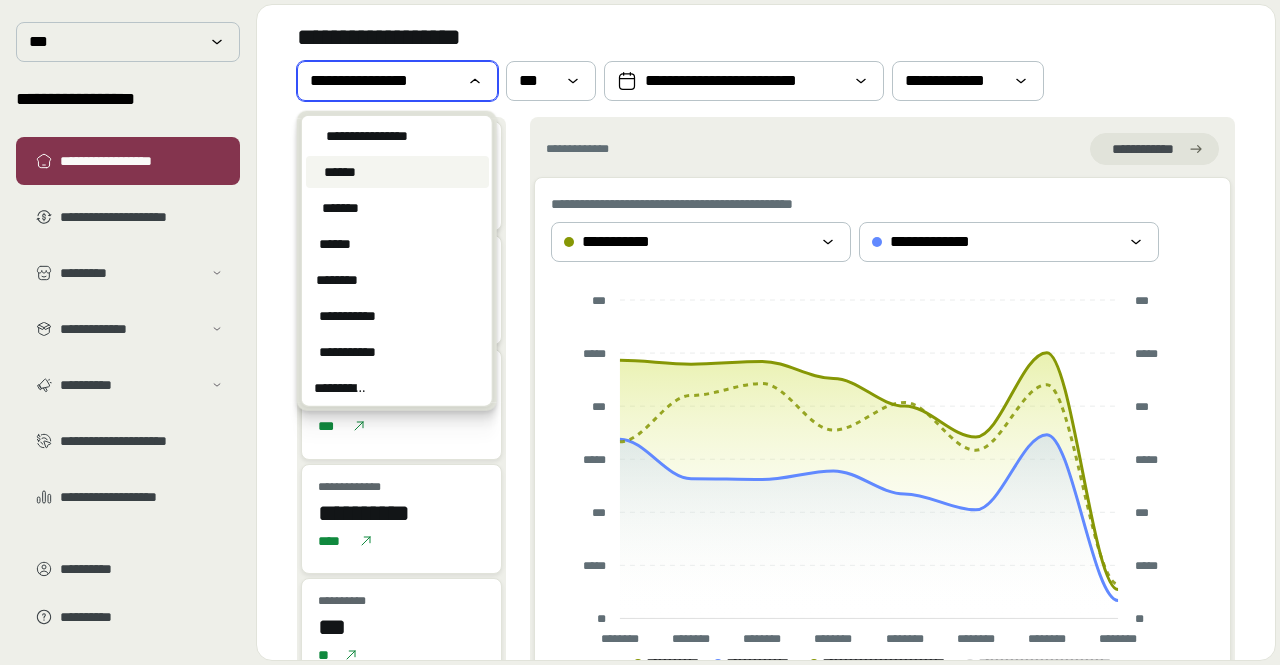 click on "******" at bounding box center (397, 172) 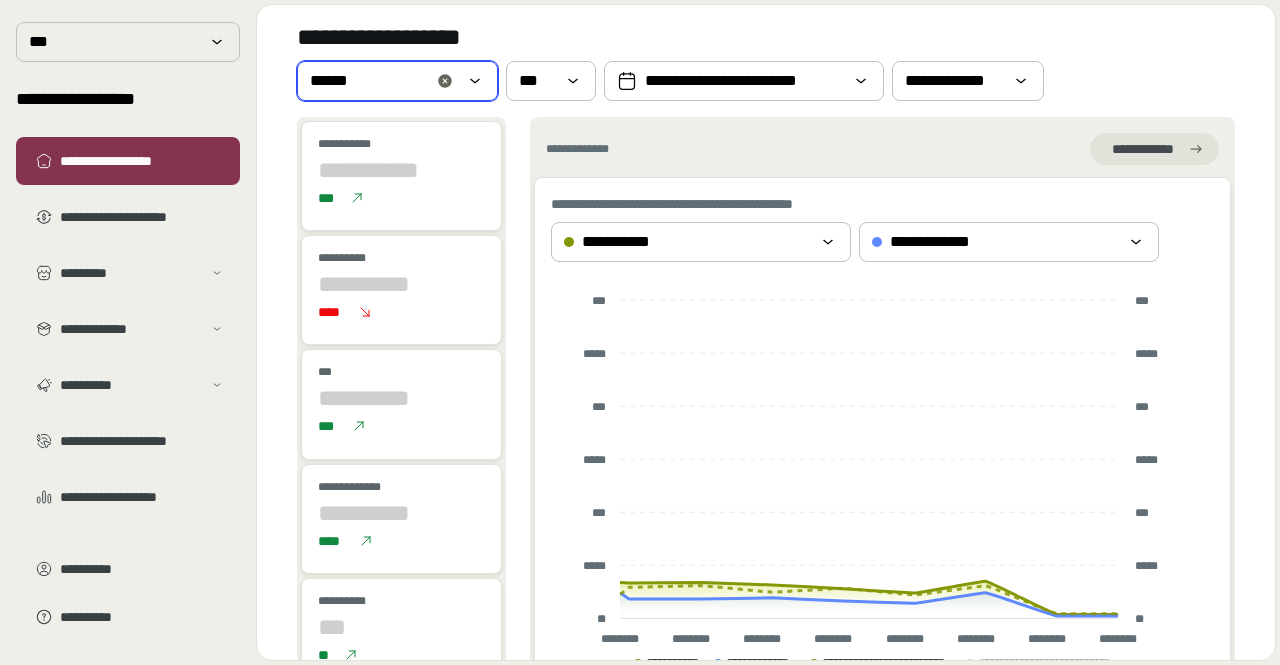 click on "******" at bounding box center (383, 81) 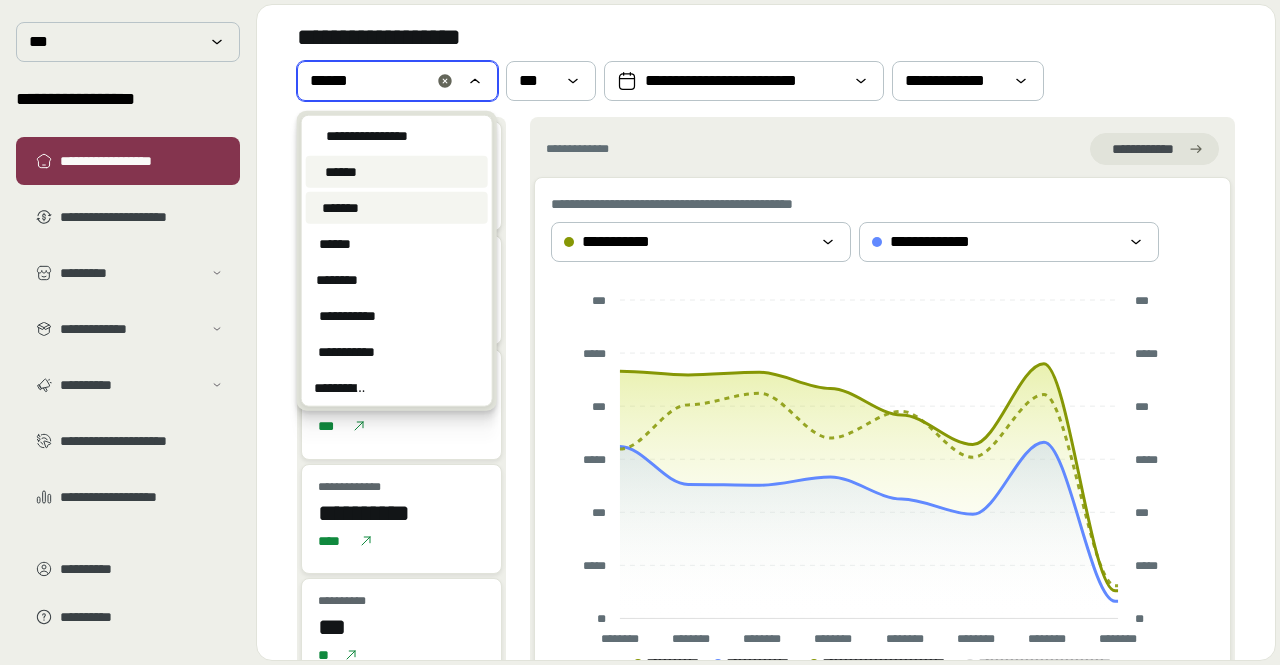 click on "*******" at bounding box center [397, 208] 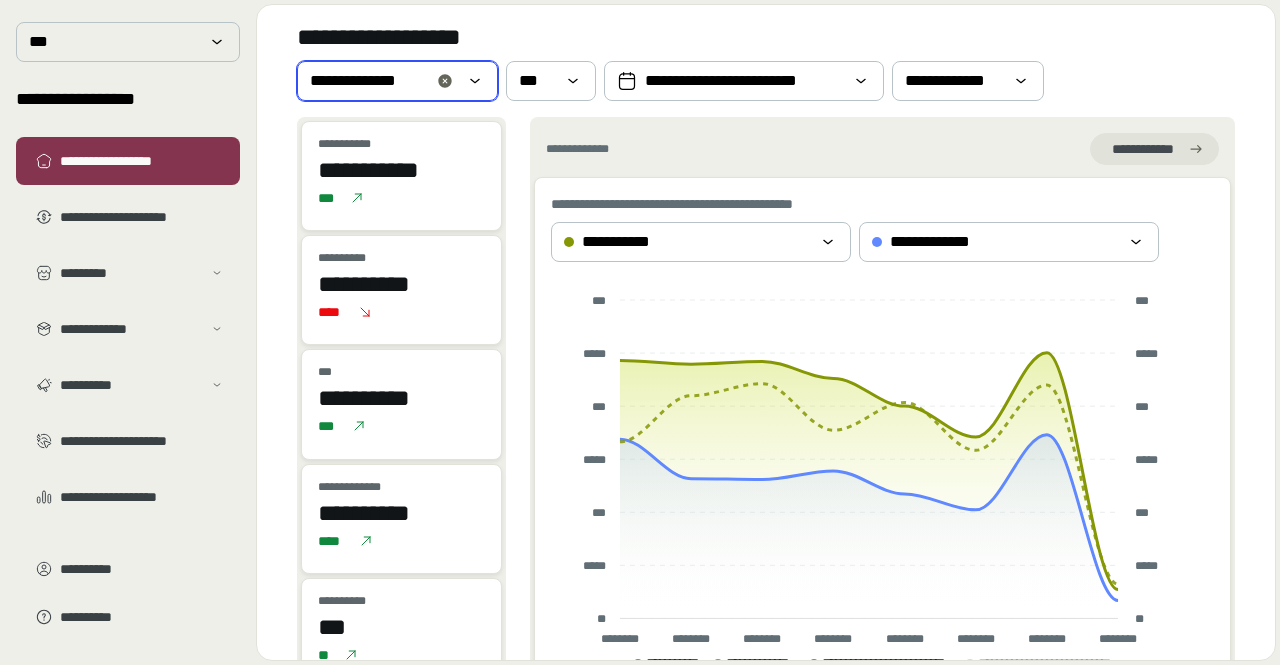 click on "[PHONE]" at bounding box center (383, 81) 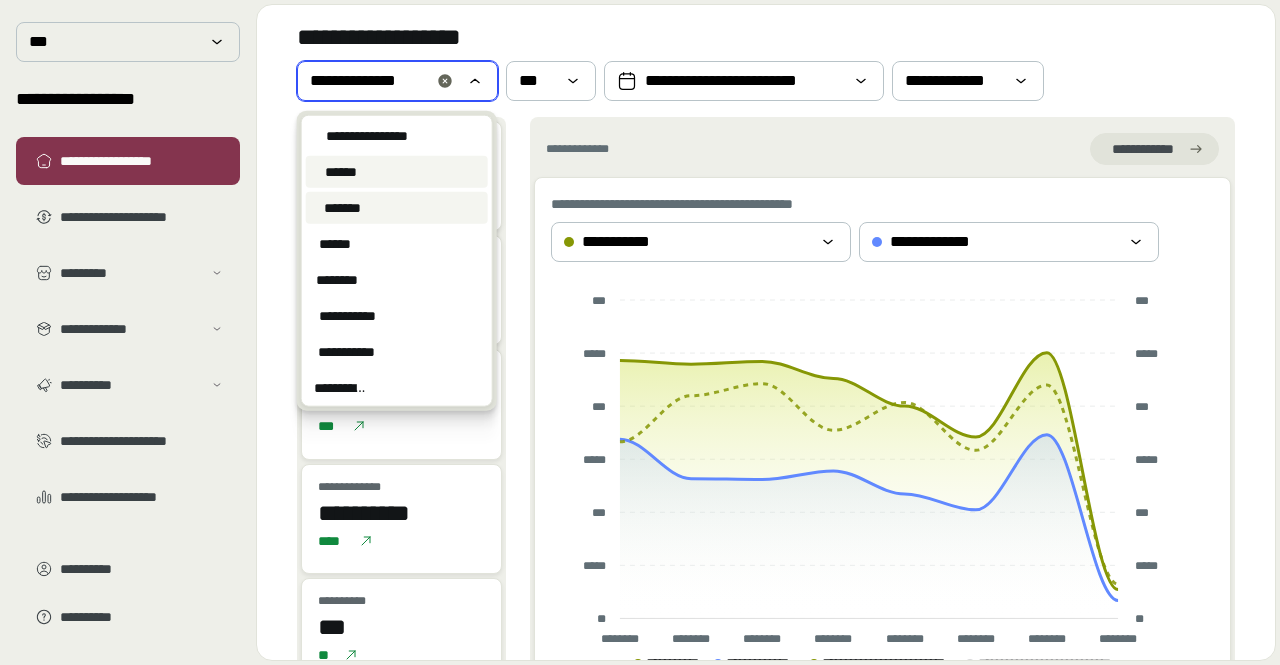 click on "******" at bounding box center (341, 172) 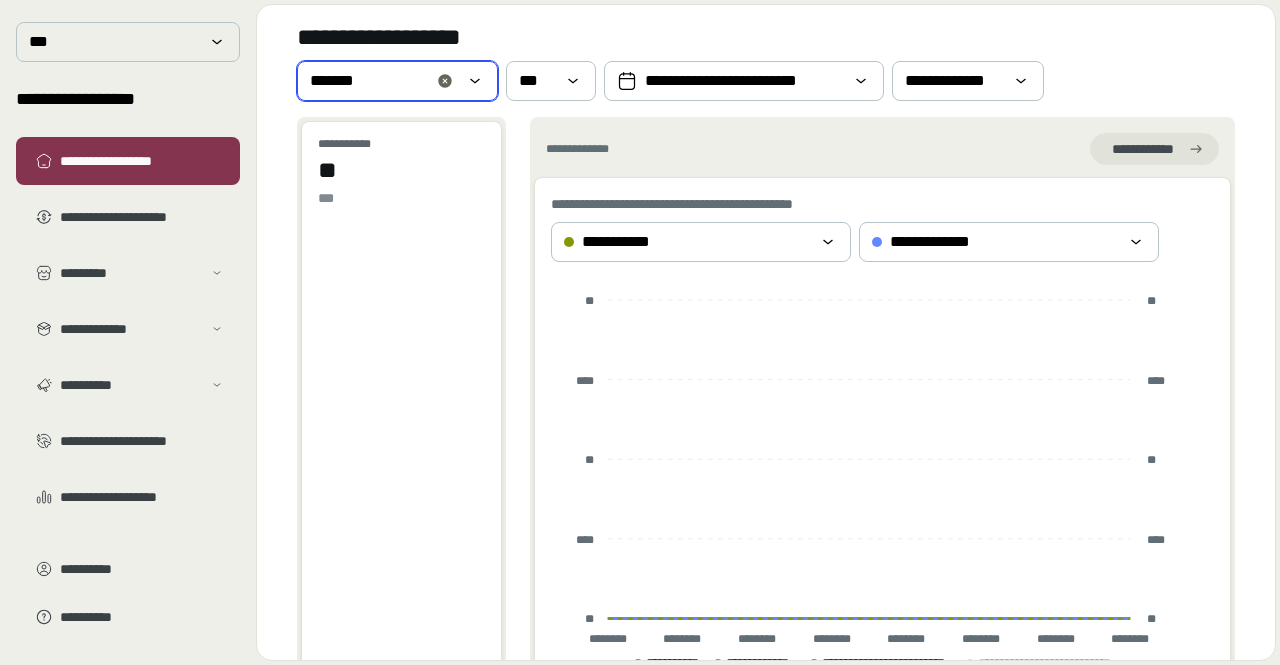 click on "*******" at bounding box center [383, 81] 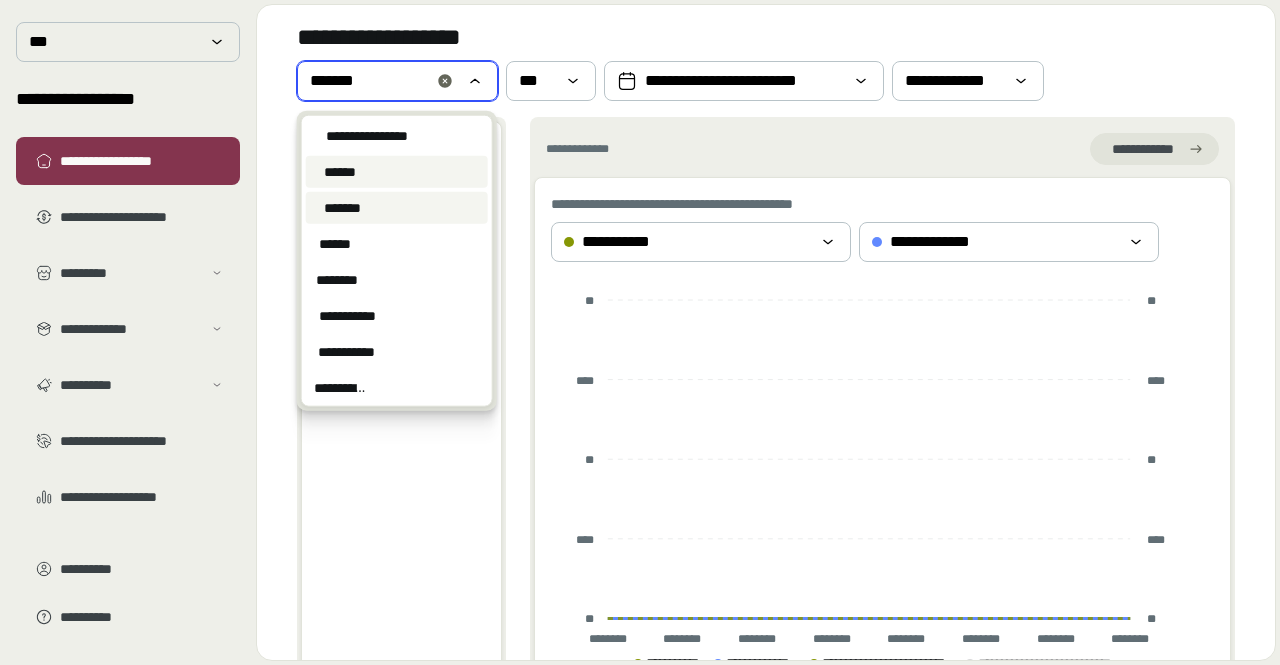 click on "******" at bounding box center [340, 172] 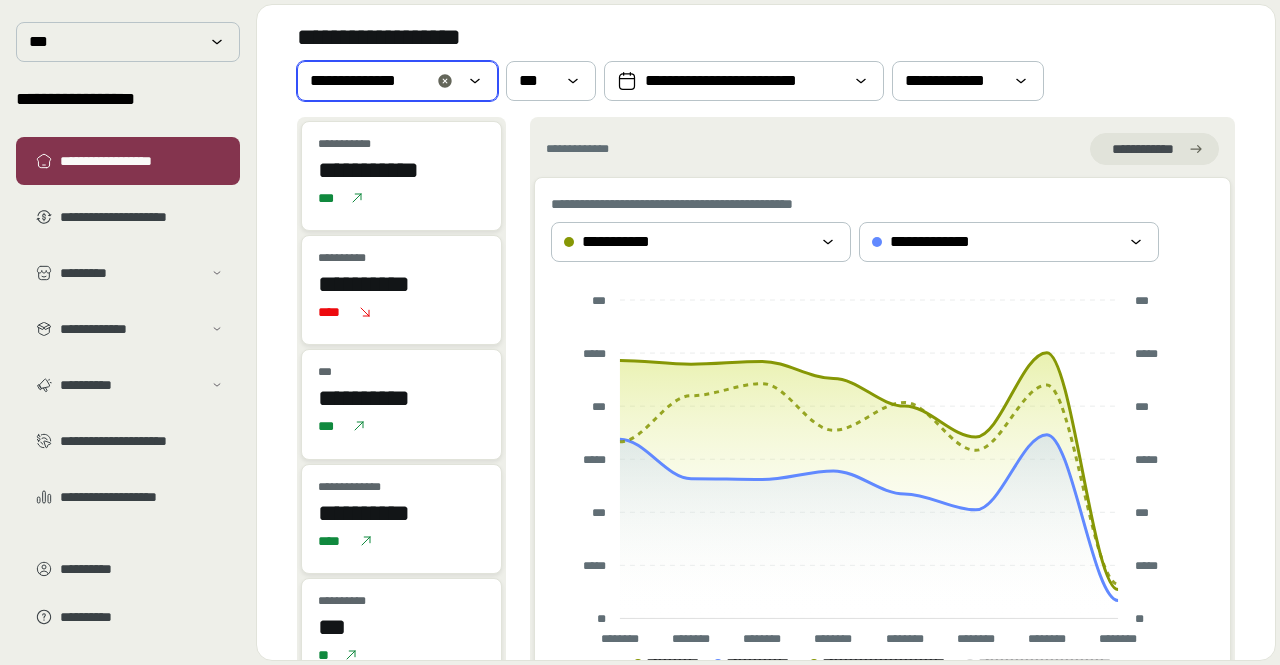 click on "[PHONE]" at bounding box center (383, 81) 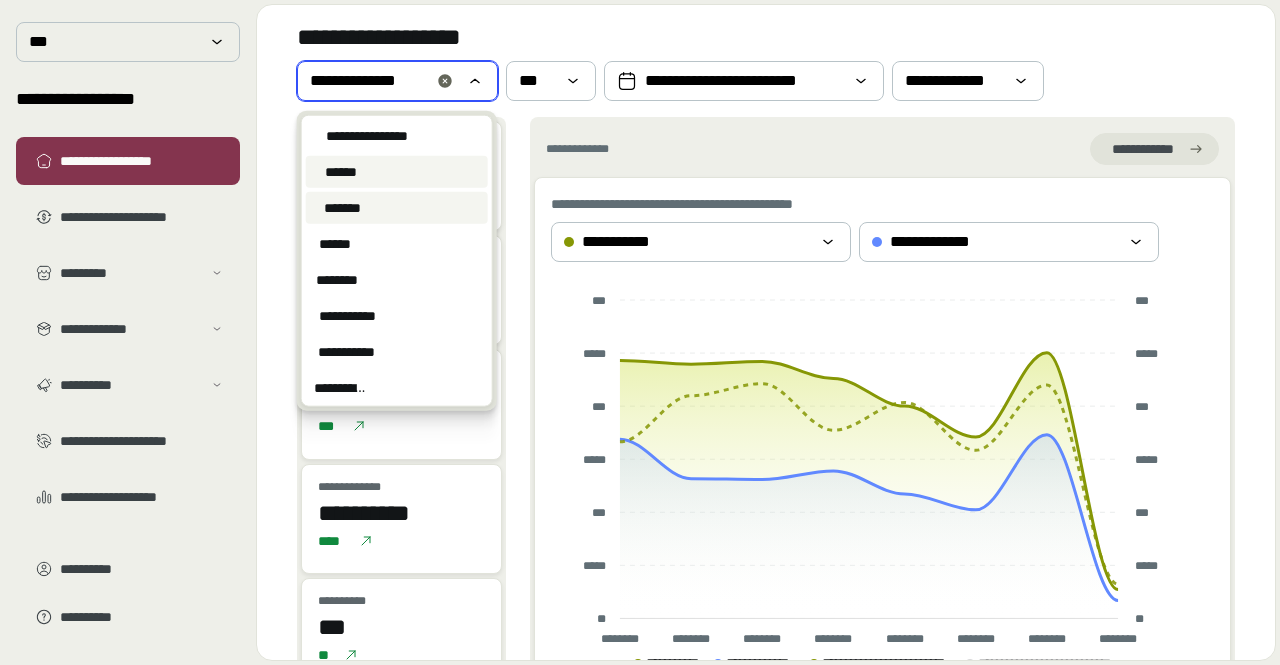 click on "*******" at bounding box center [342, 208] 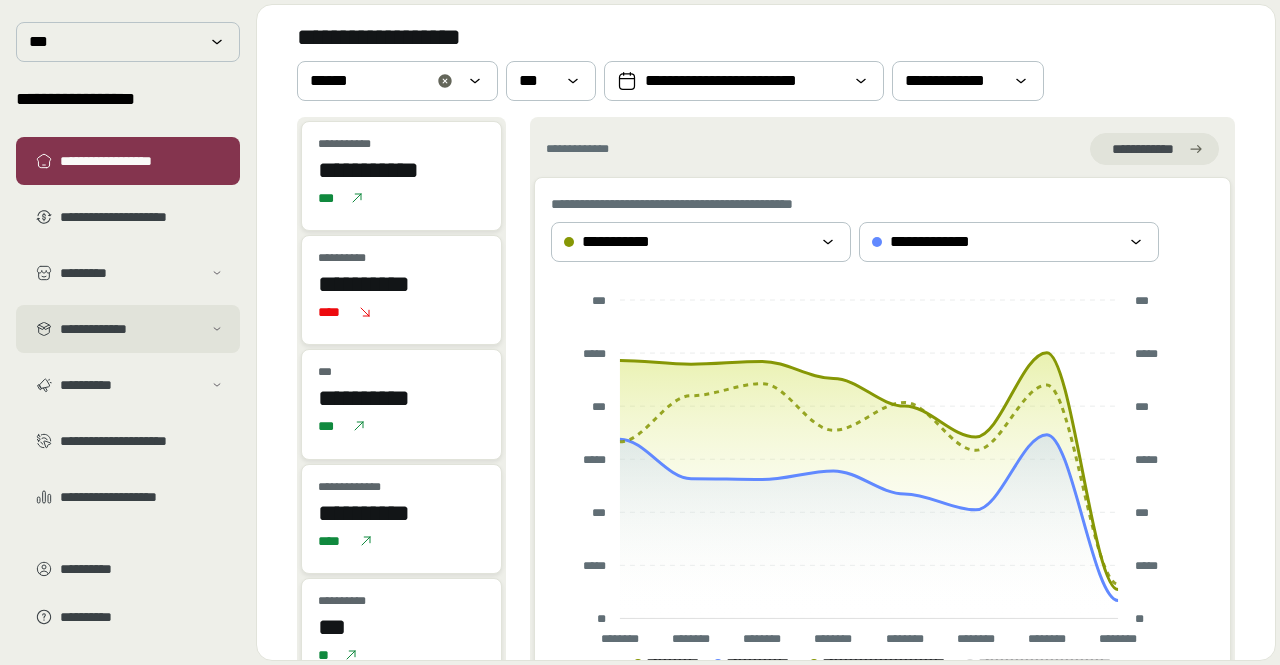 click on "**********" at bounding box center (131, 329) 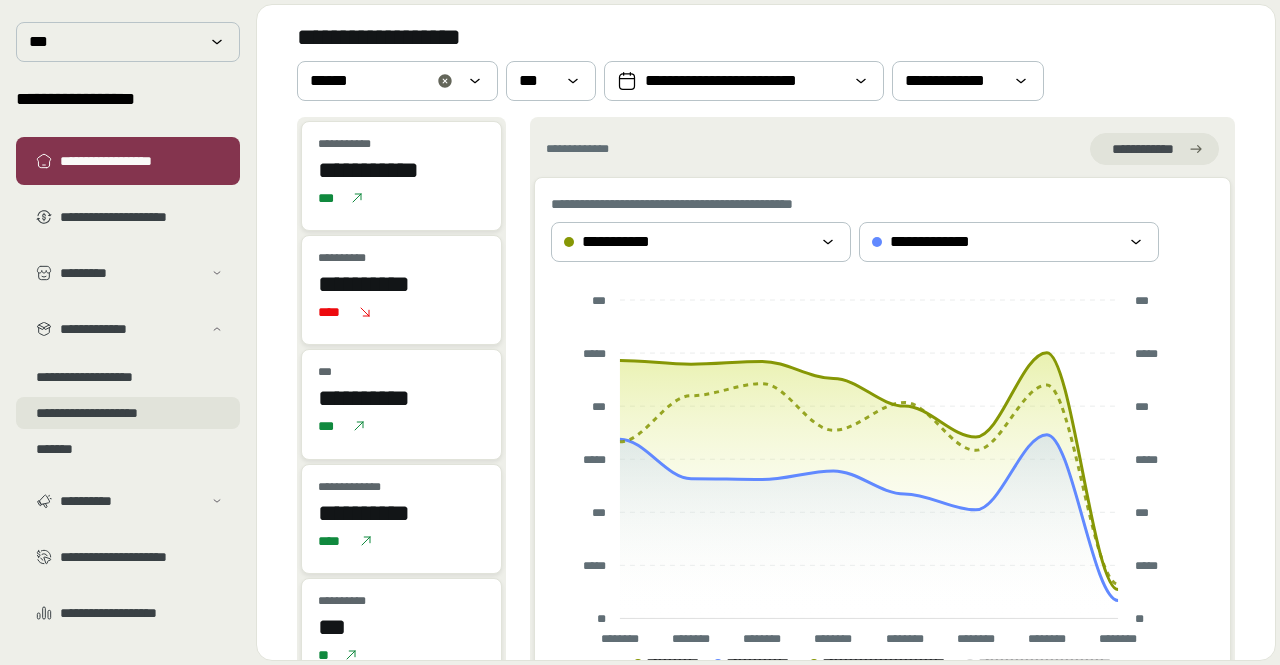 click on "[EMAIL]" at bounding box center [128, 413] 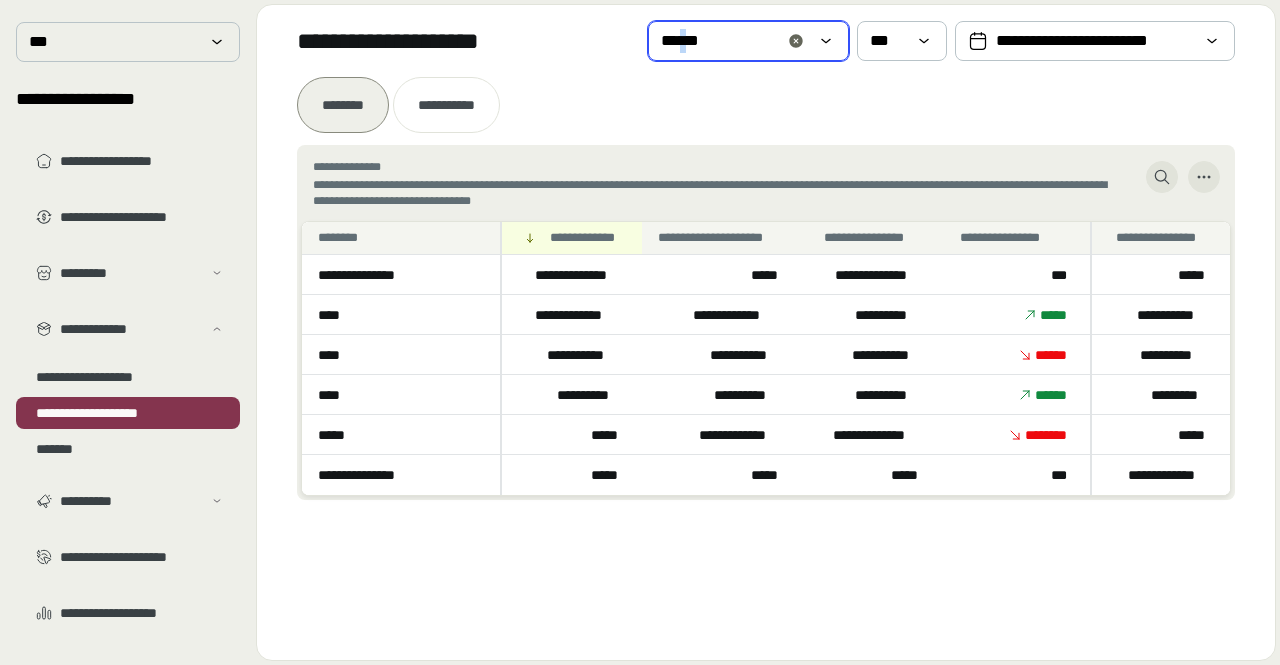 click on "******" at bounding box center (734, 41) 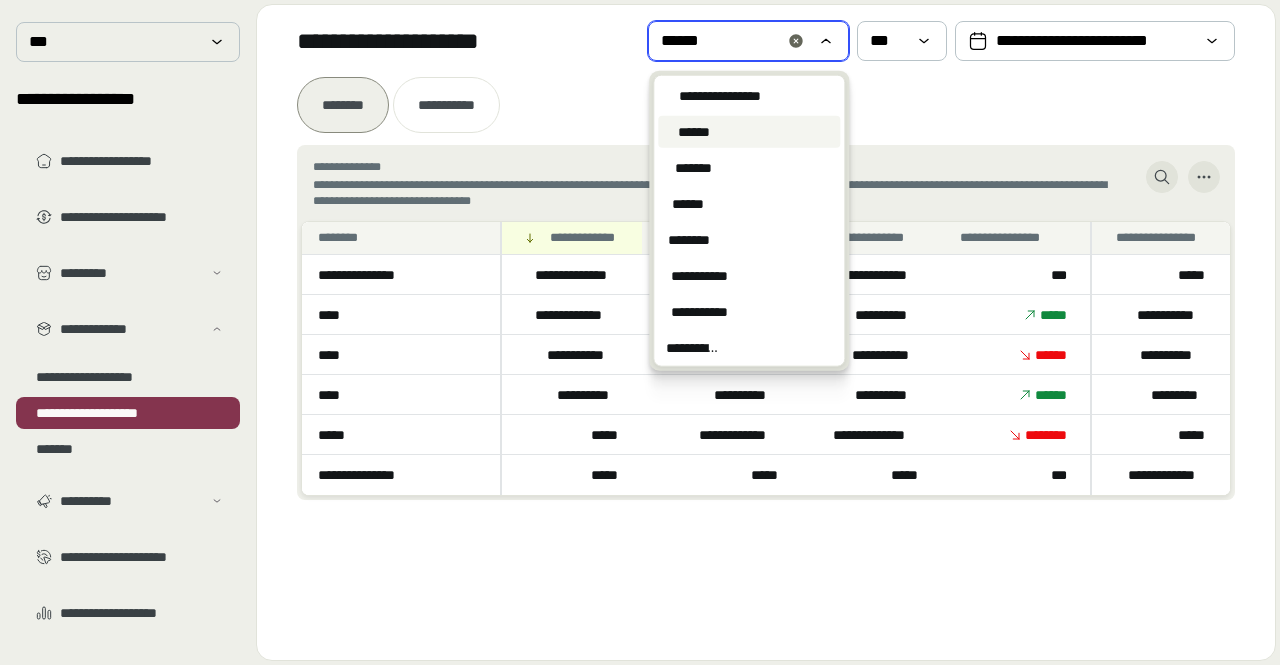 click on "**********" at bounding box center (766, 105) 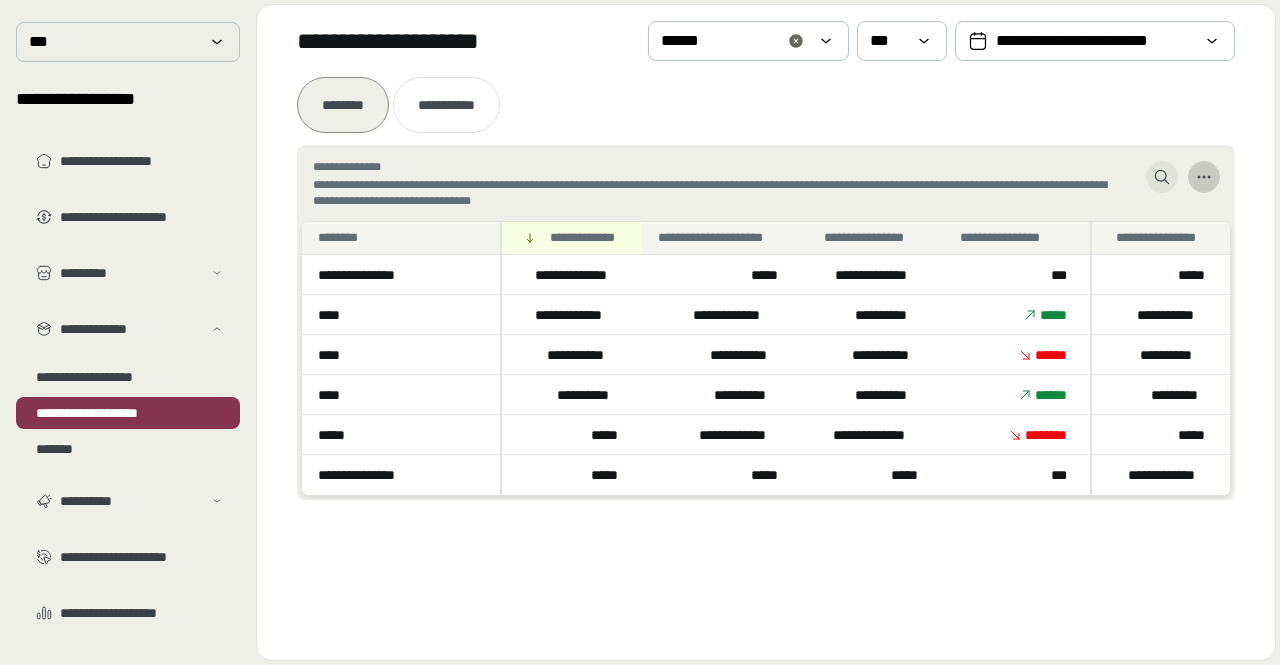 click at bounding box center (1204, 177) 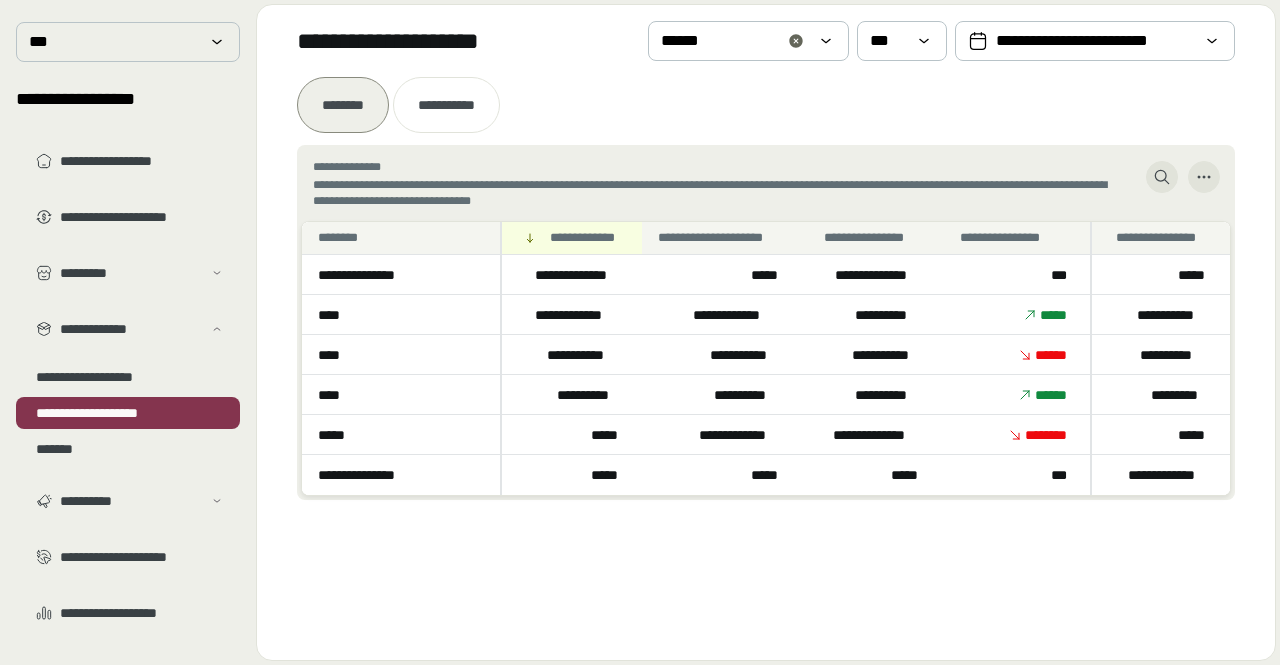 click on "**********" at bounding box center [766, 105] 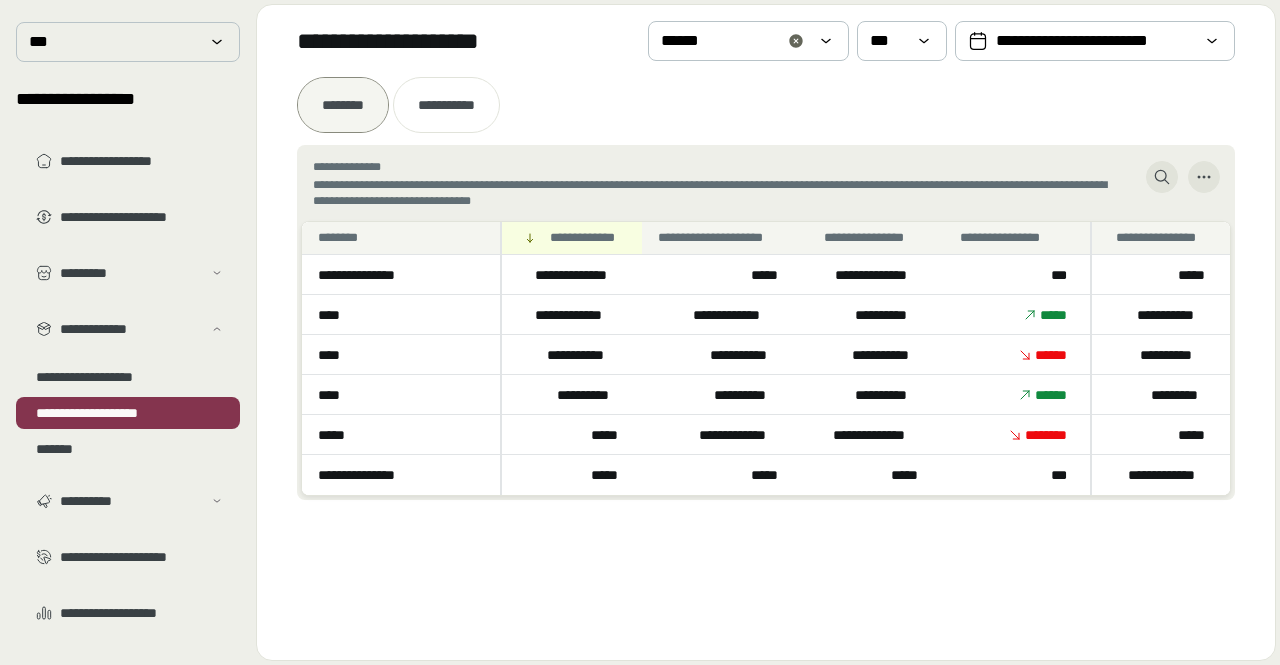 click at bounding box center (343, 105) 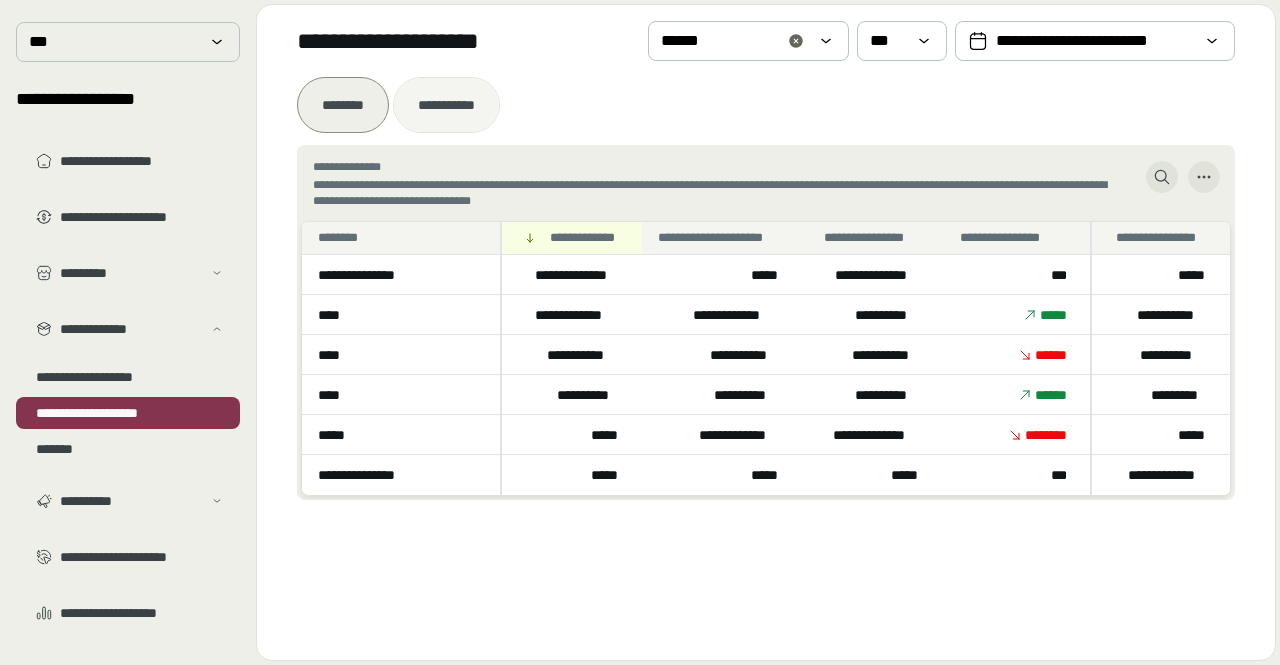 click on "**********" at bounding box center [446, 105] 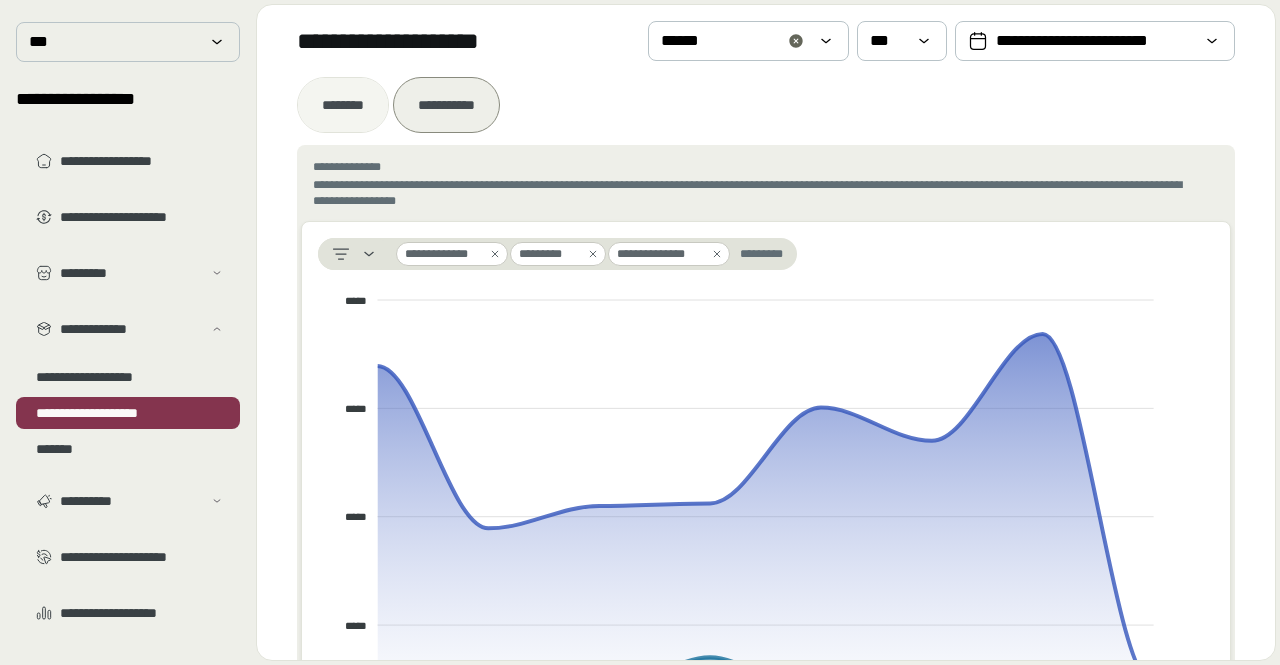 click on "********" at bounding box center [343, 105] 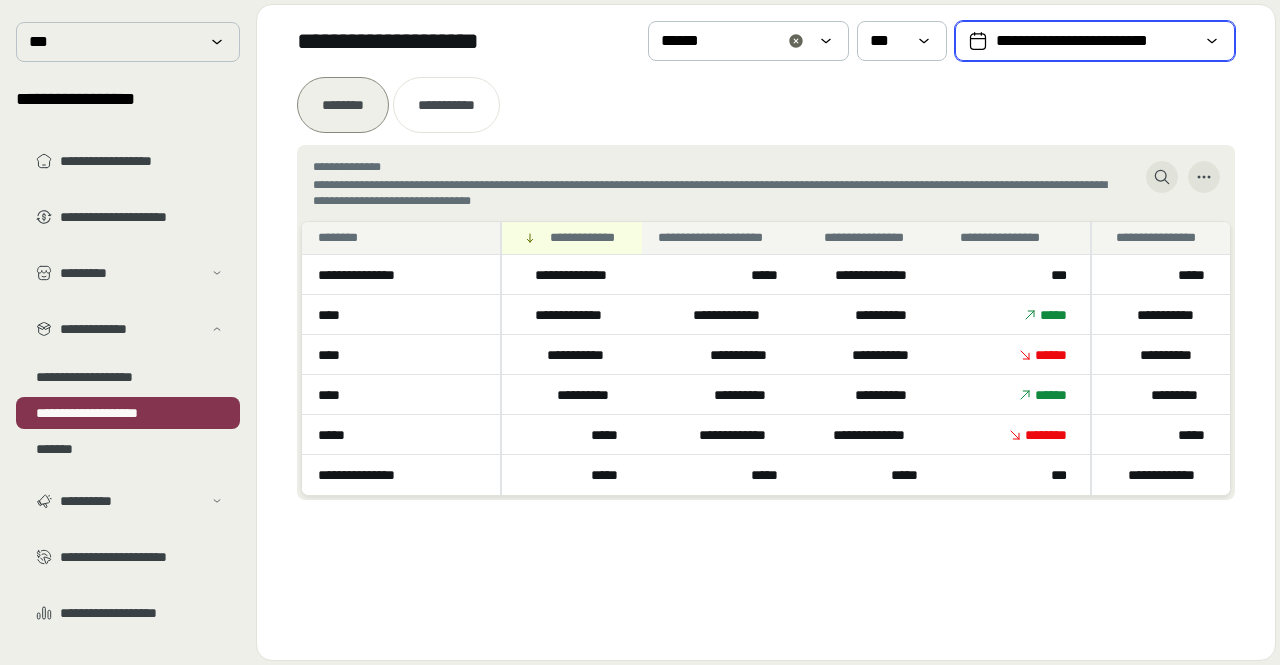 click on "**********" at bounding box center [1095, 41] 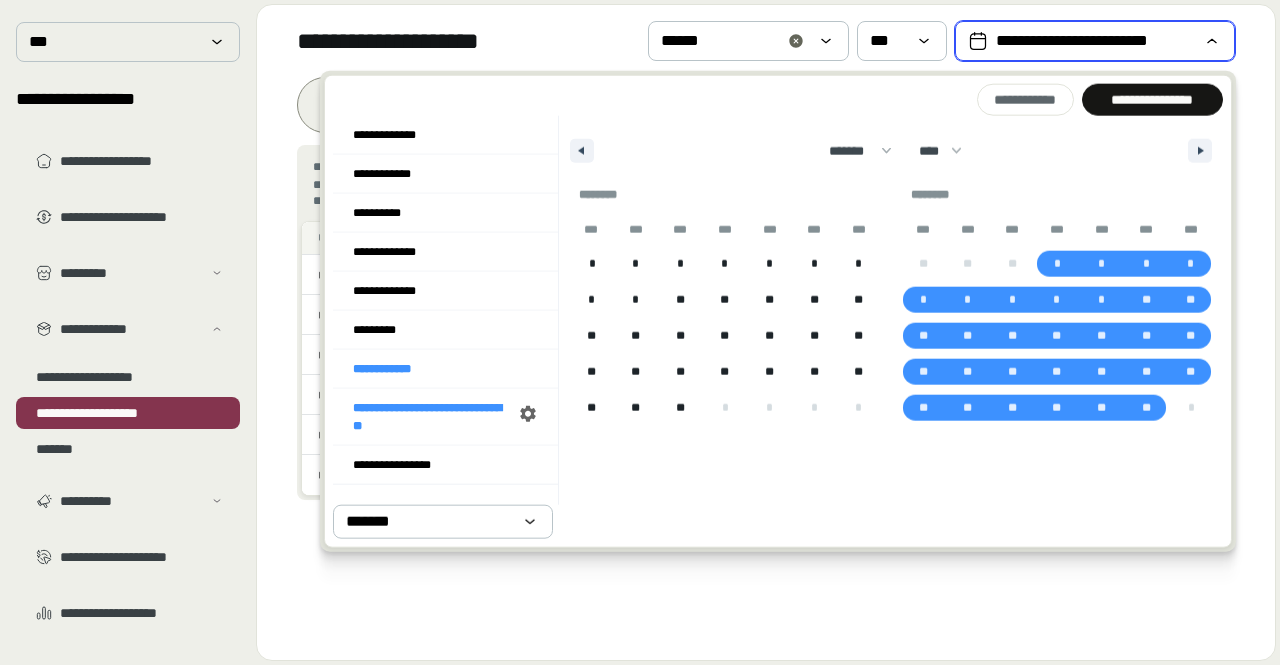 click on "**********" at bounding box center (1095, 41) 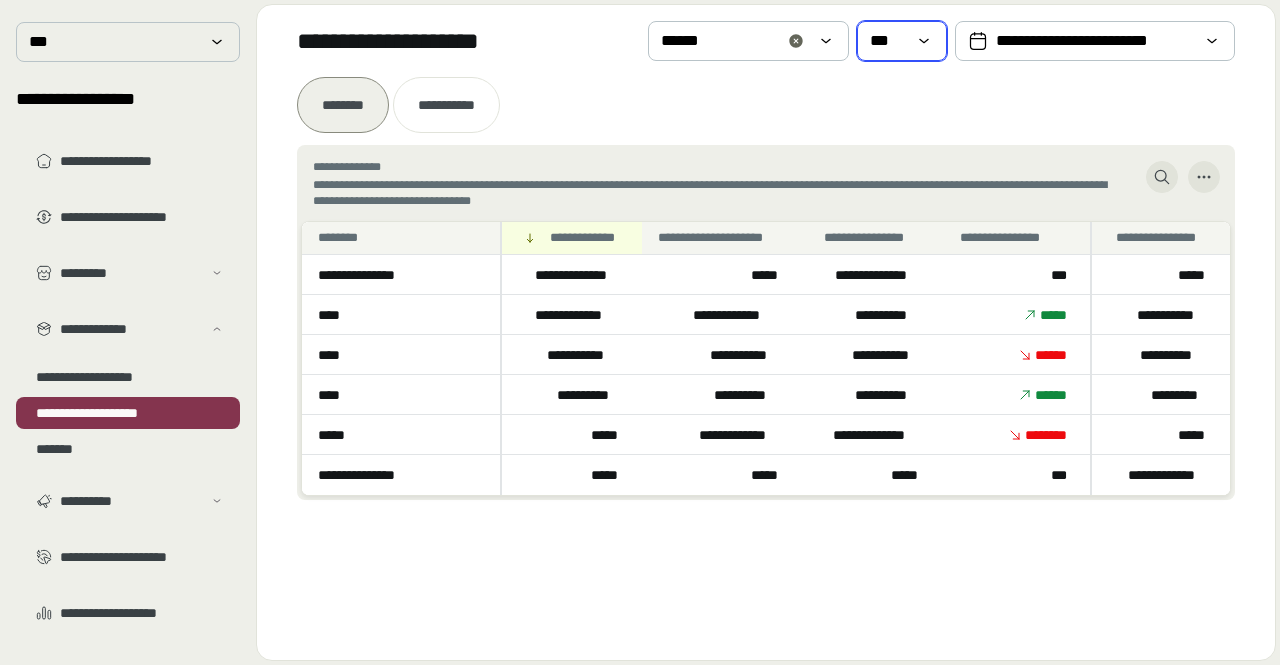click on "***" at bounding box center (902, 41) 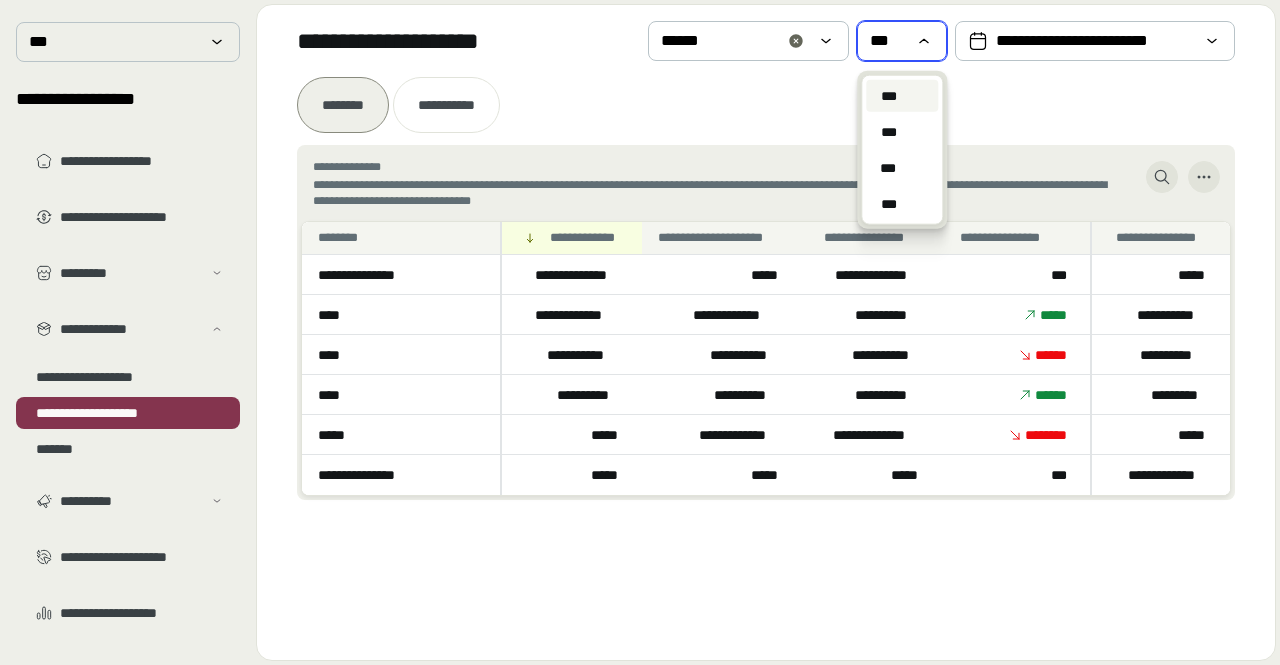 click on "***" at bounding box center [902, 41] 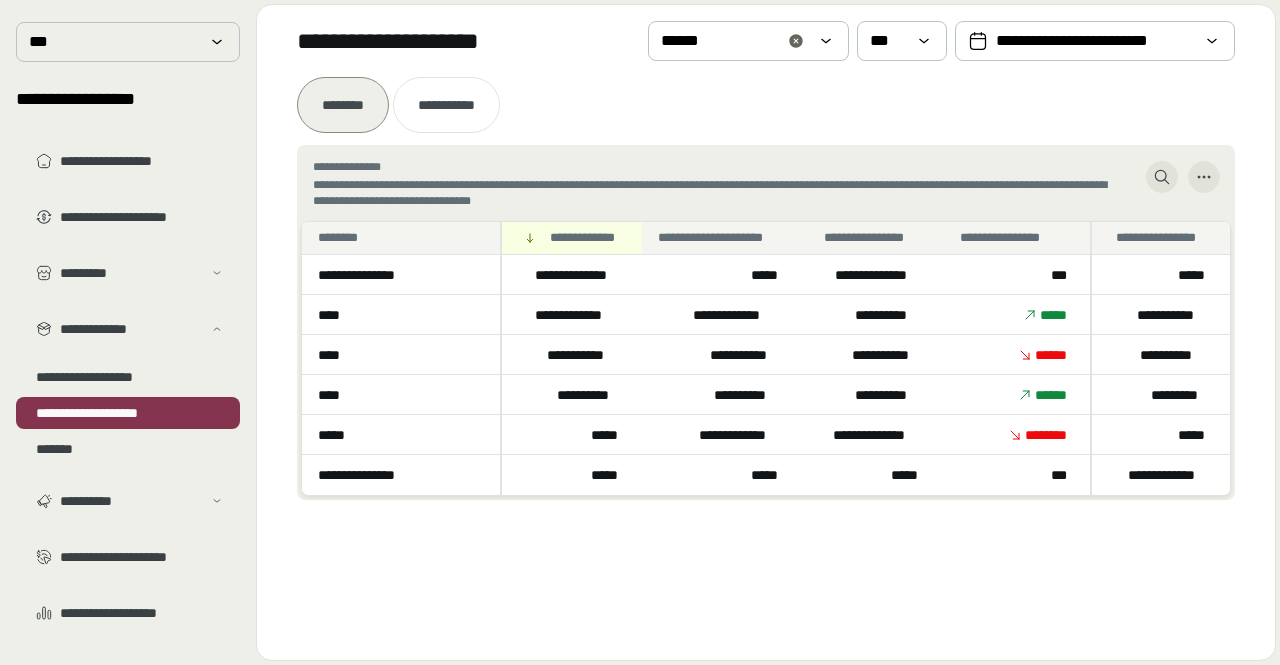 click 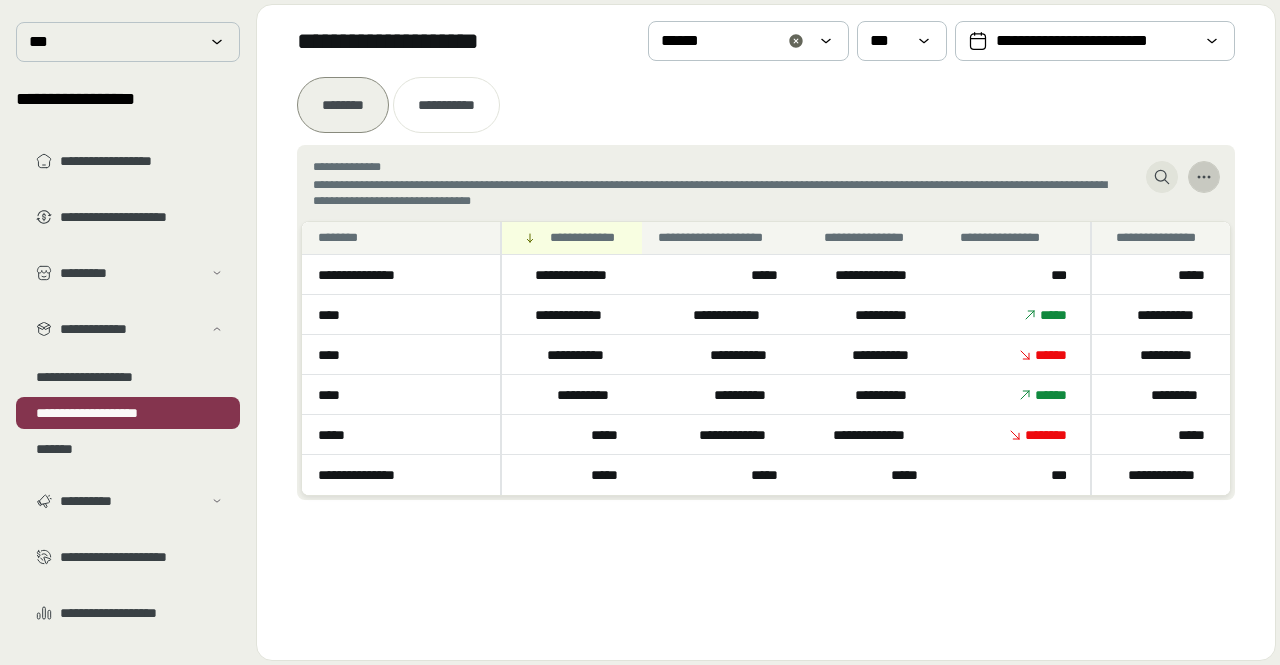 click at bounding box center (1204, 177) 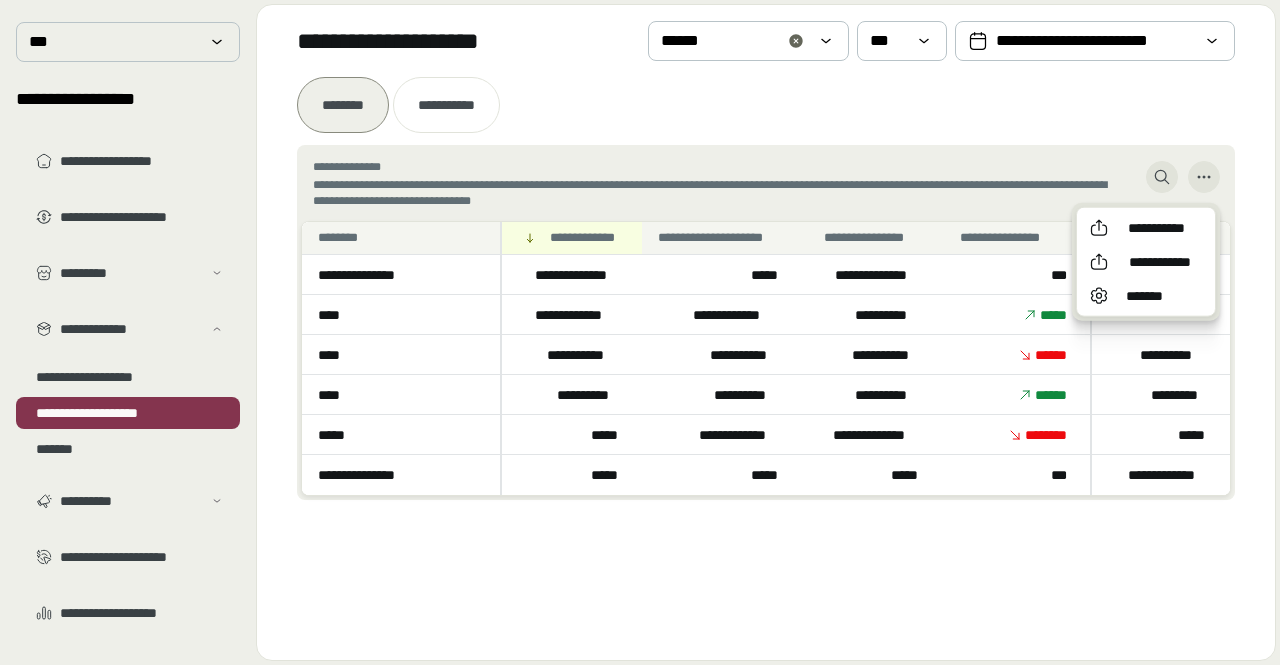 click on "[FIRST] [LAST] [STREET] [CITY], [STATE]" at bounding box center [766, 185] 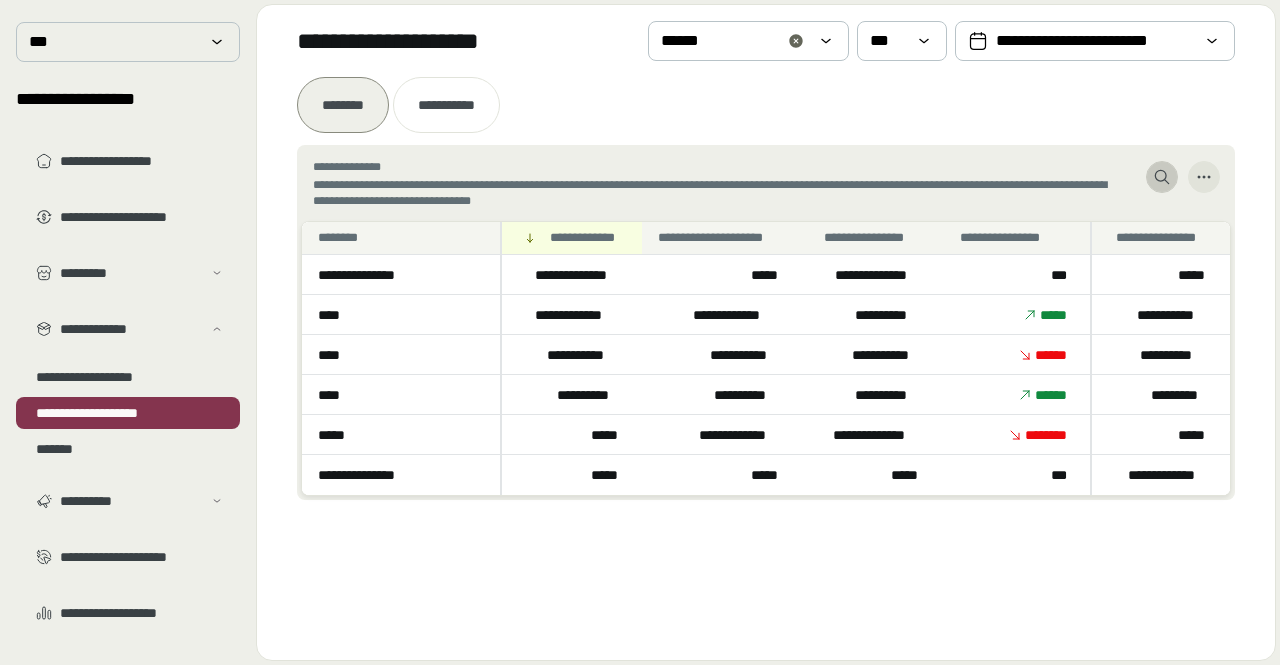 click at bounding box center (1162, 177) 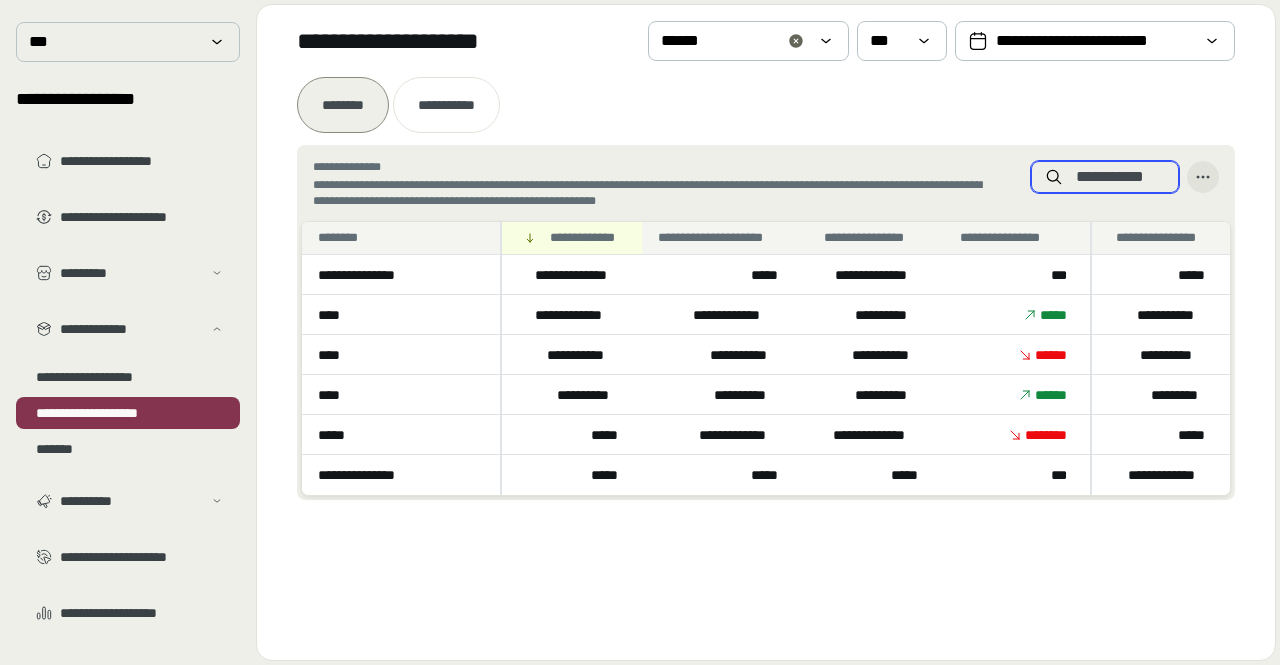 type on "**********" 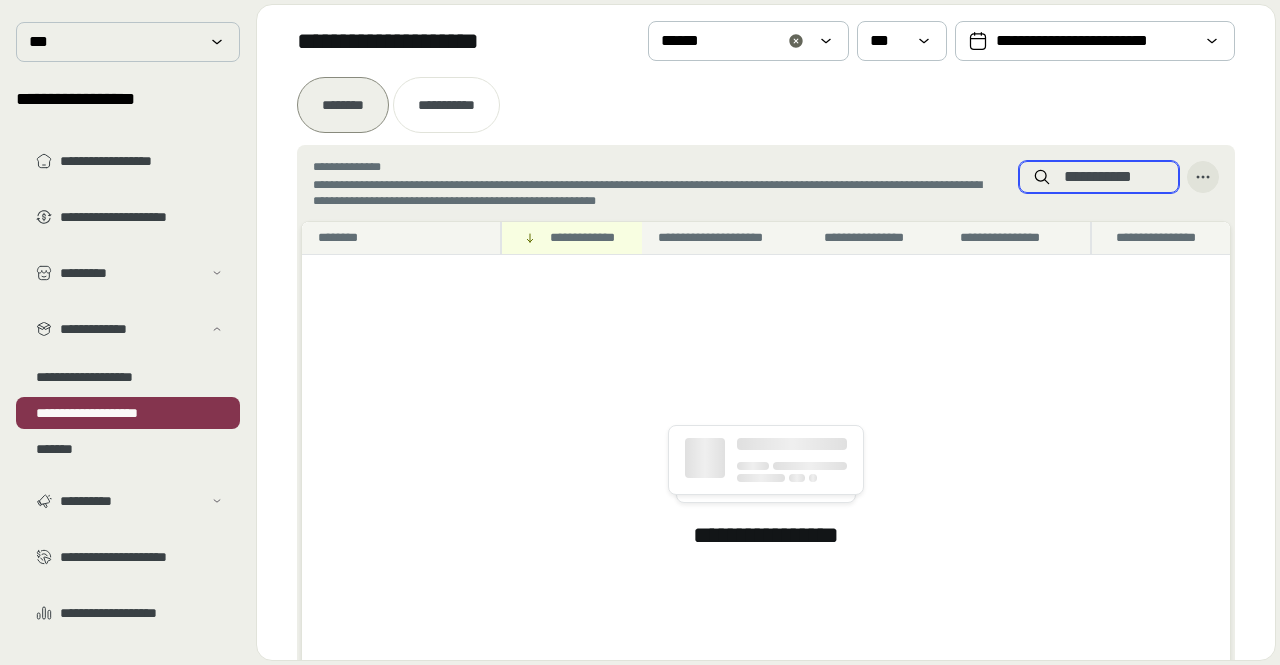 click on "**********" at bounding box center [1115, 177] 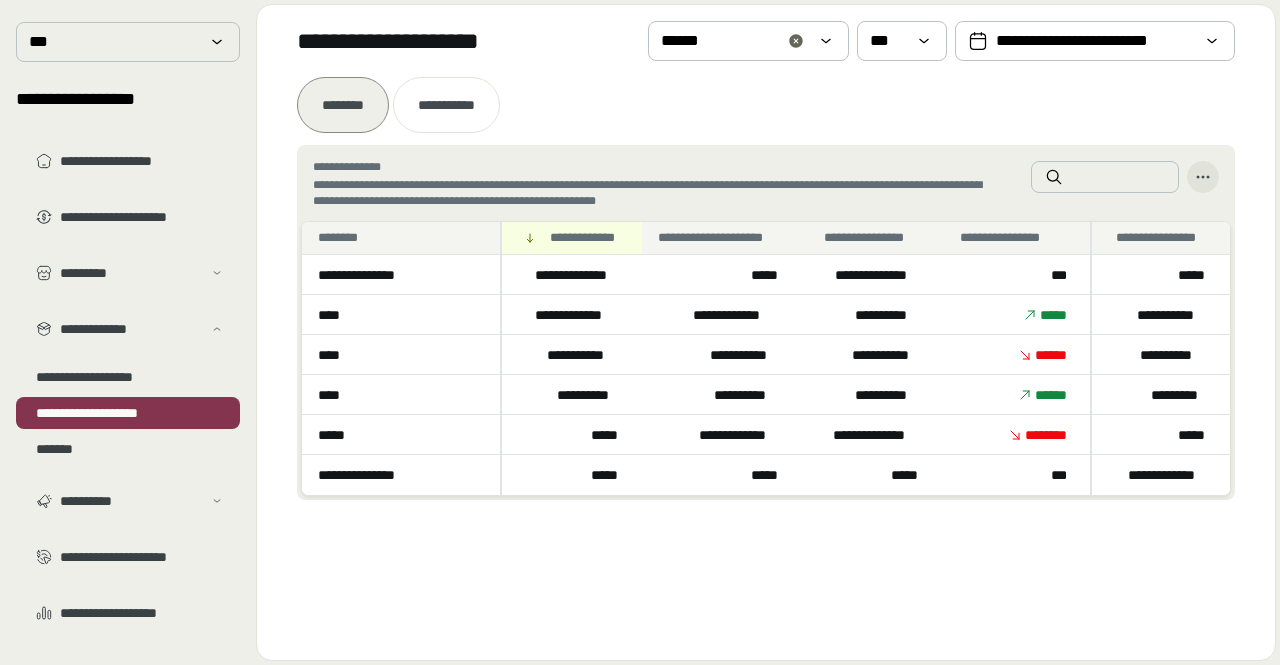 drag, startPoint x: 365, startPoint y: 273, endPoint x: 380, endPoint y: 305, distance: 35.341194 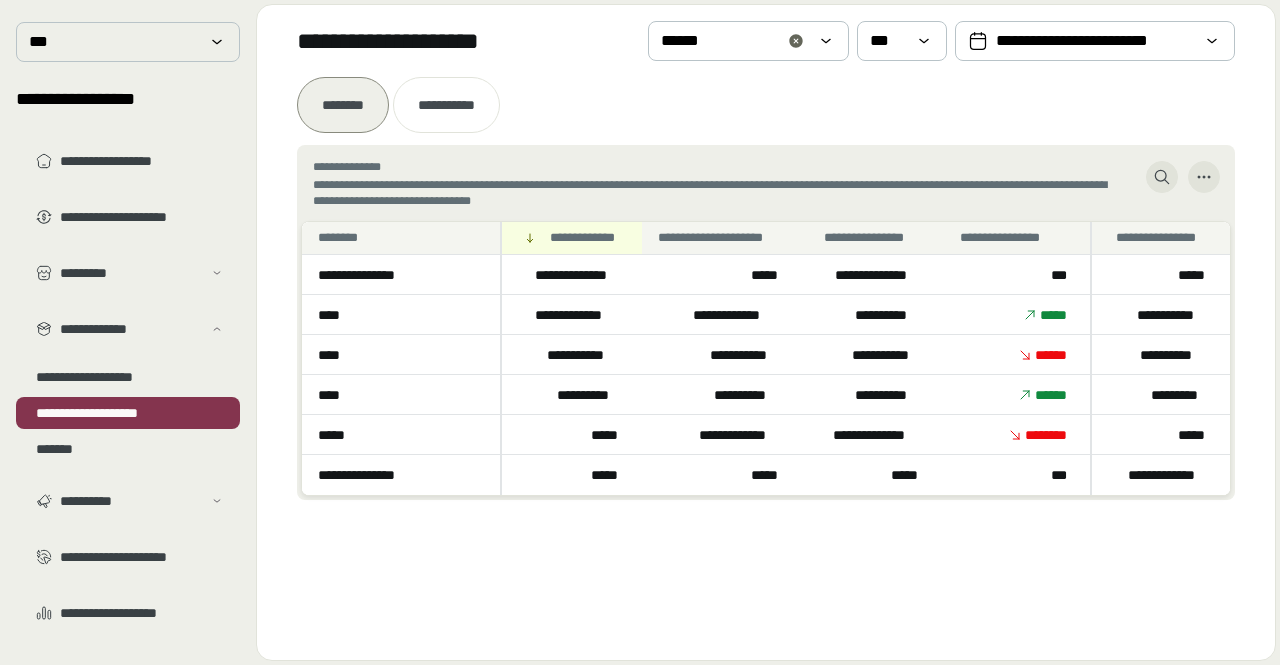 click on "****" at bounding box center (402, 394) 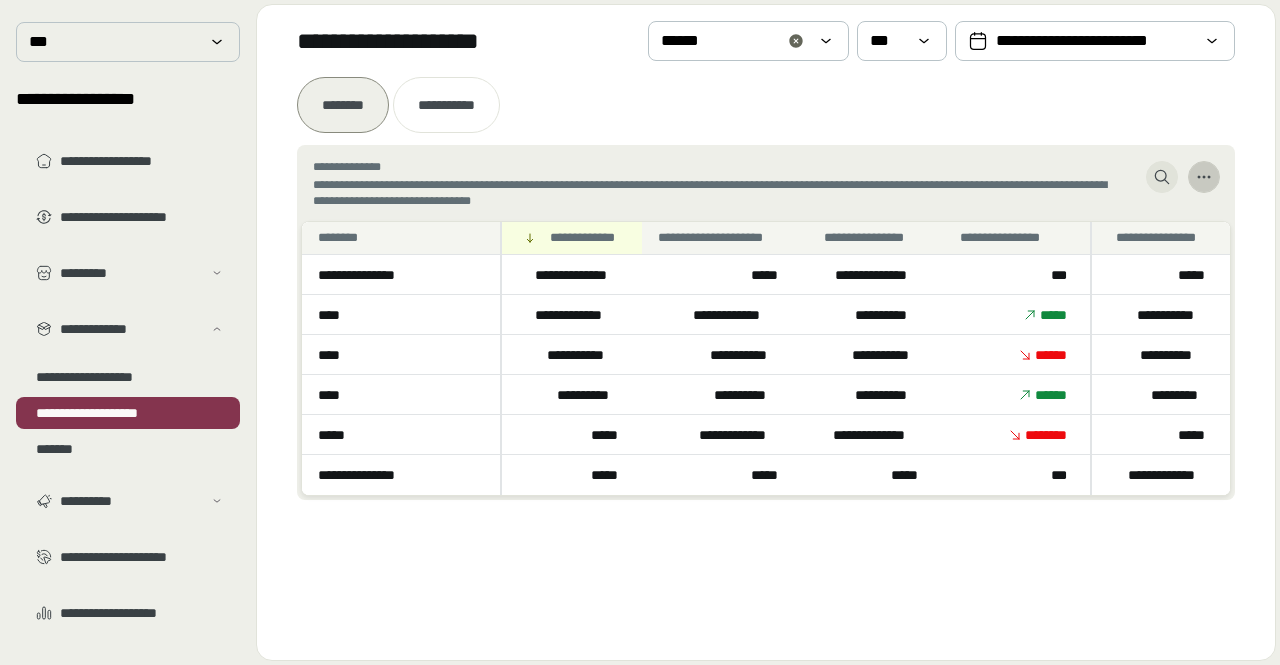 click at bounding box center [1204, 177] 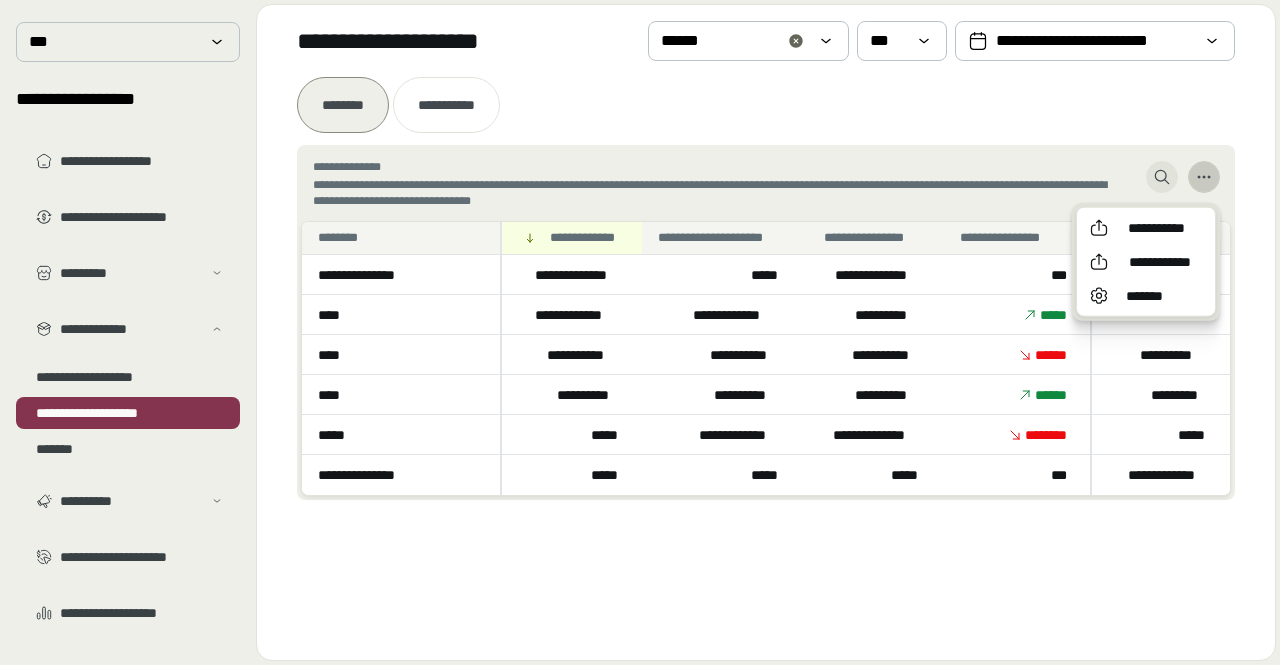 click at bounding box center [1204, 177] 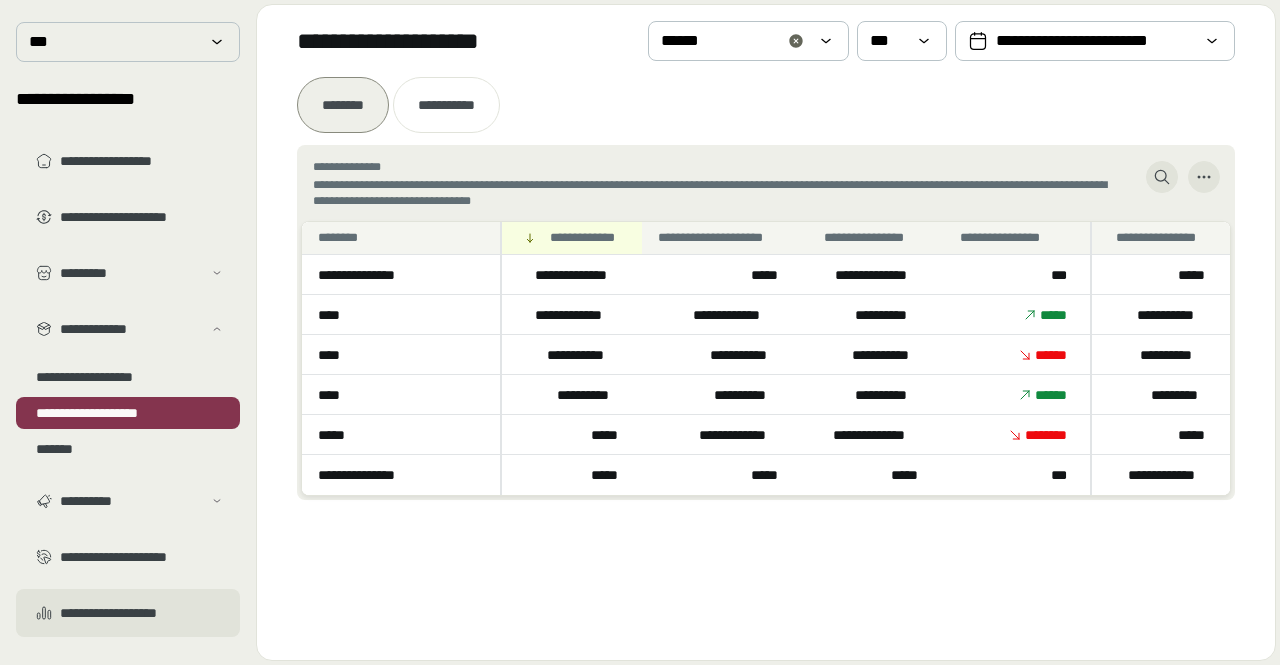 click on "**********" at bounding box center [142, 613] 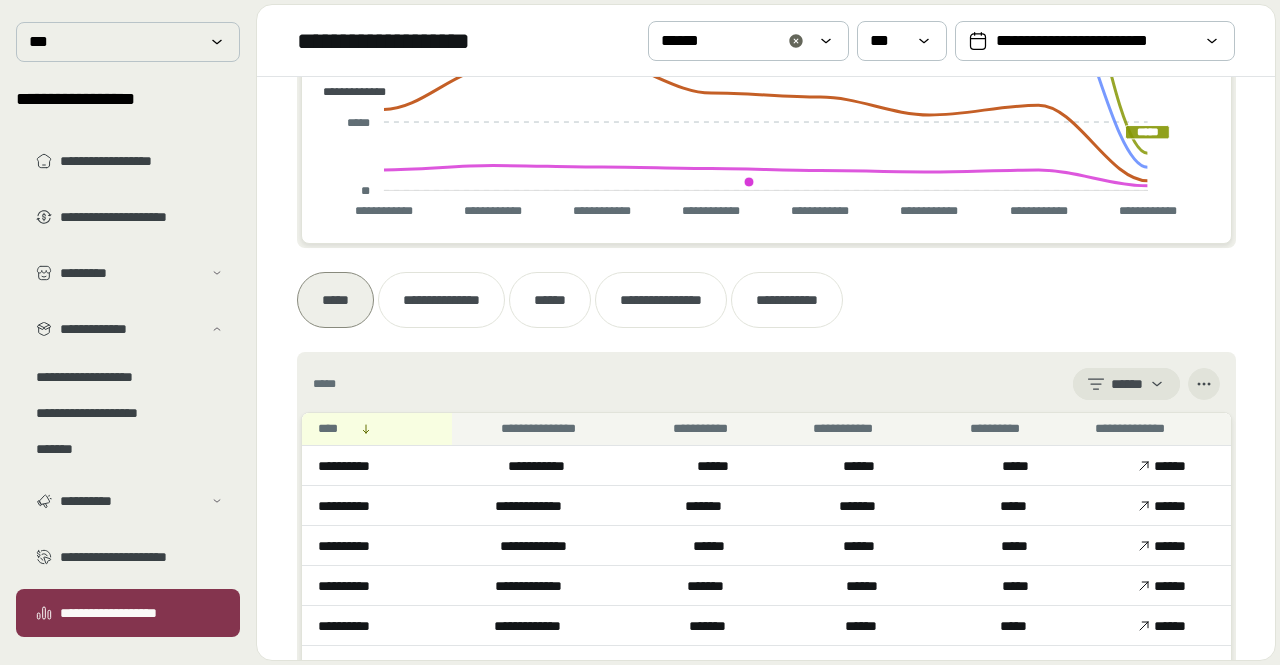 scroll, scrollTop: 888, scrollLeft: 0, axis: vertical 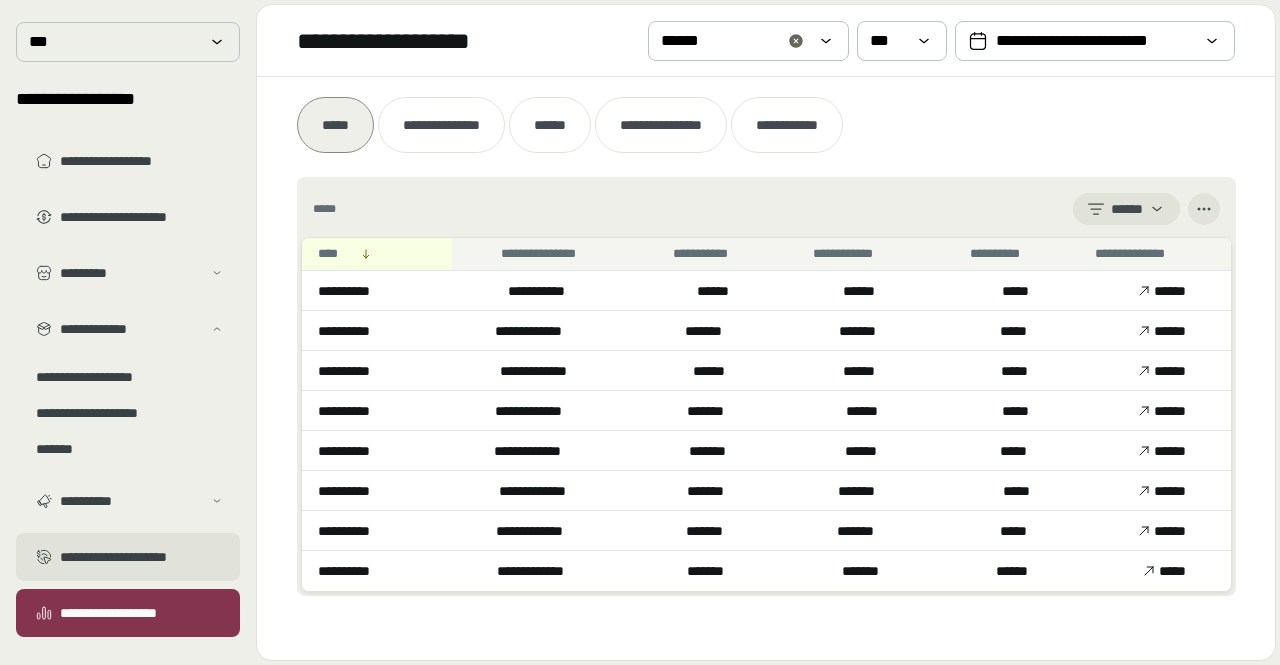 click on "**********" at bounding box center [142, 557] 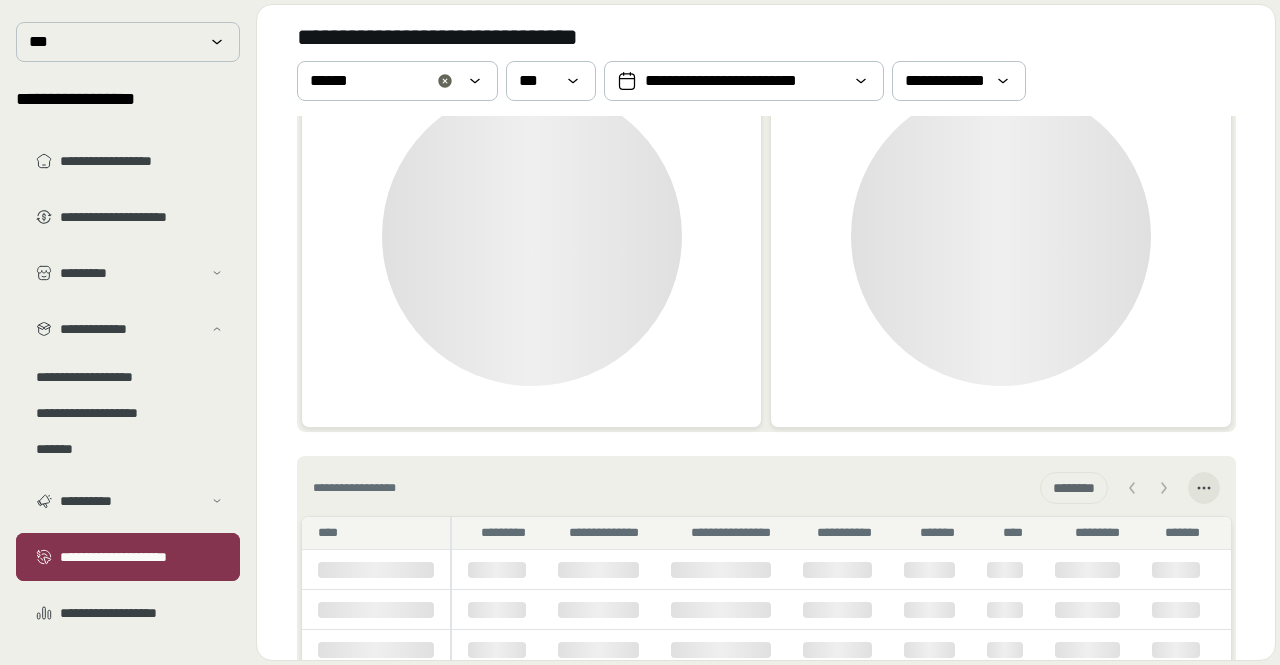 scroll, scrollTop: 0, scrollLeft: 0, axis: both 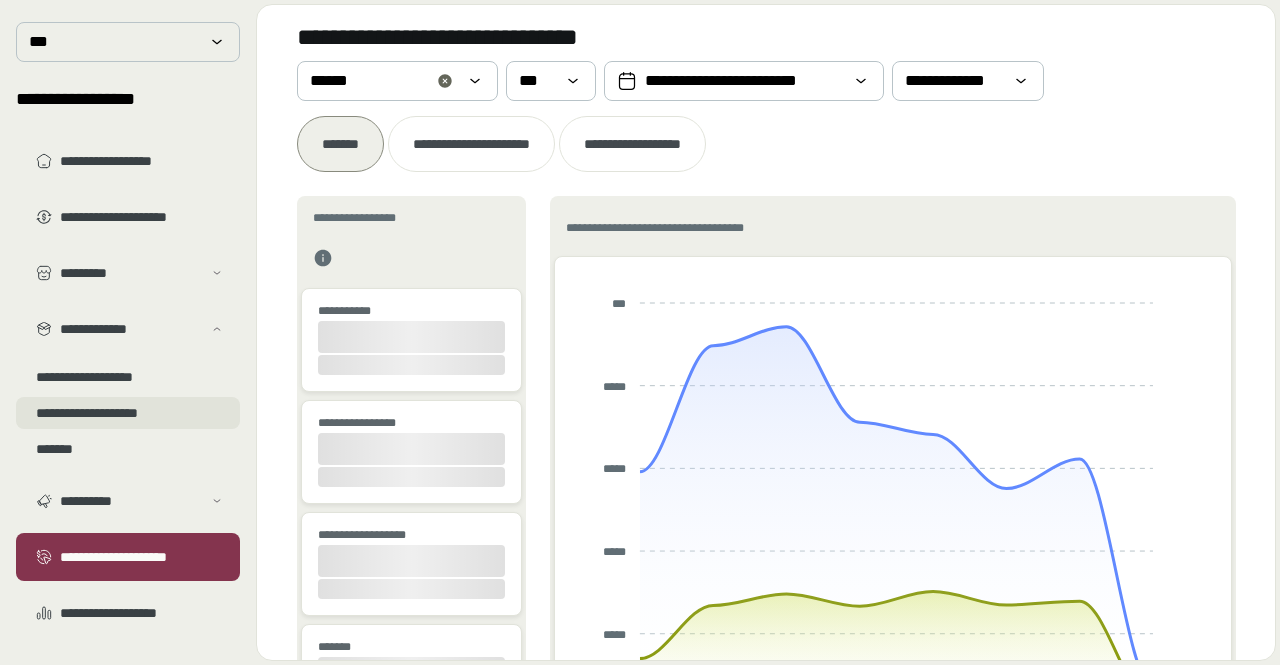 click on "[EMAIL]" at bounding box center [128, 413] 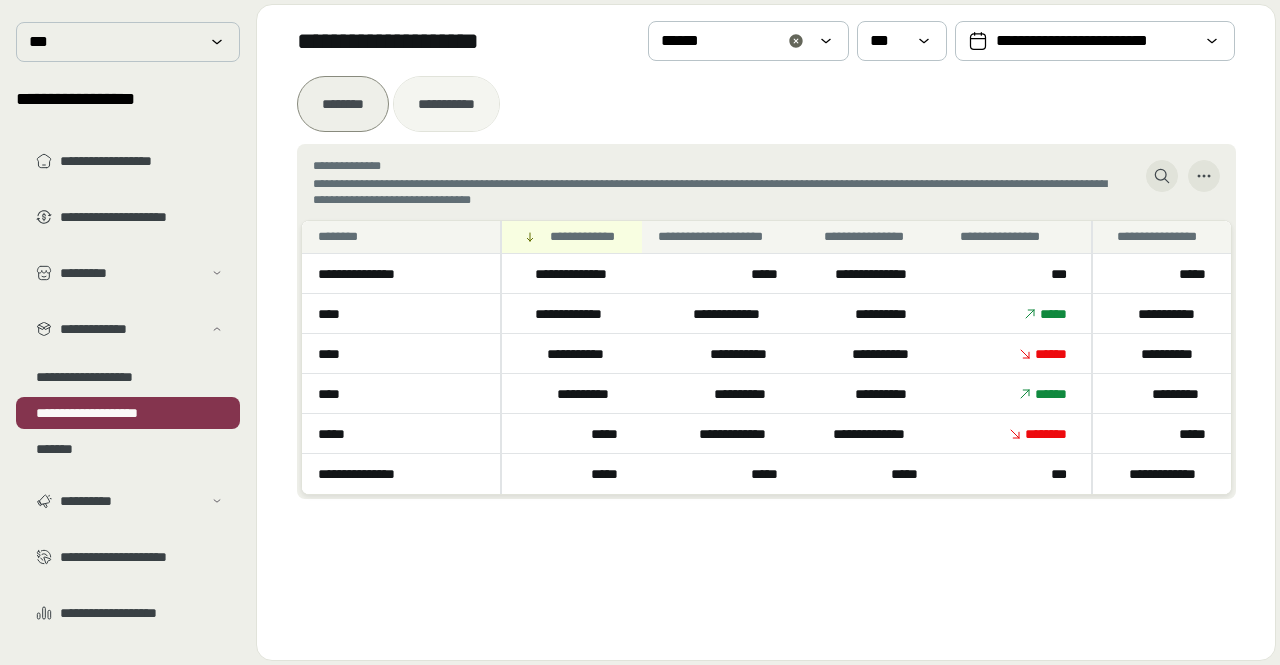 click on "**********" at bounding box center (446, 104) 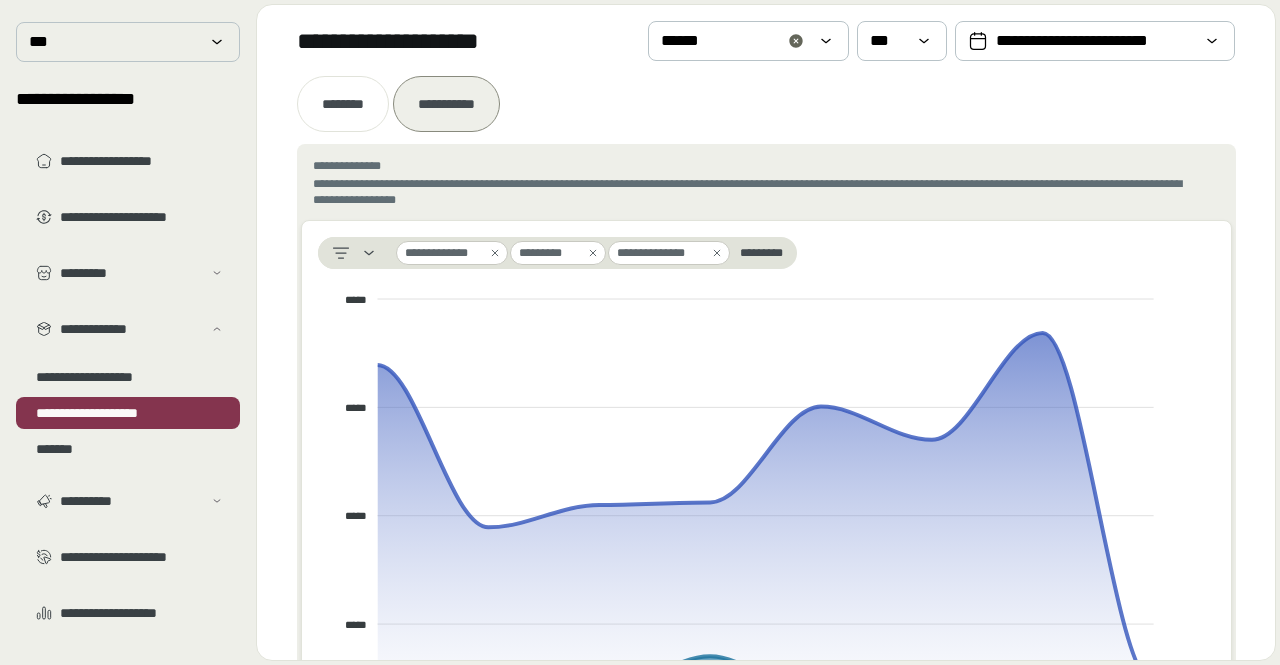 click on "*********" at bounding box center [765, 253] 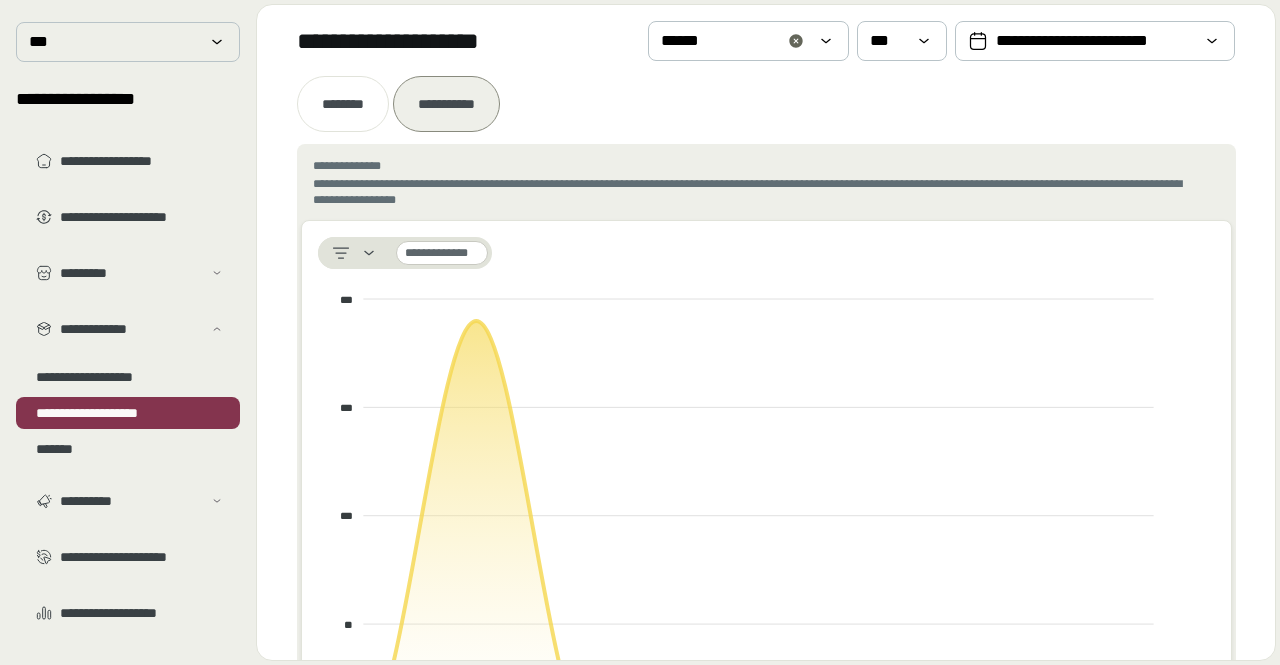 click on "**********" at bounding box center (442, 253) 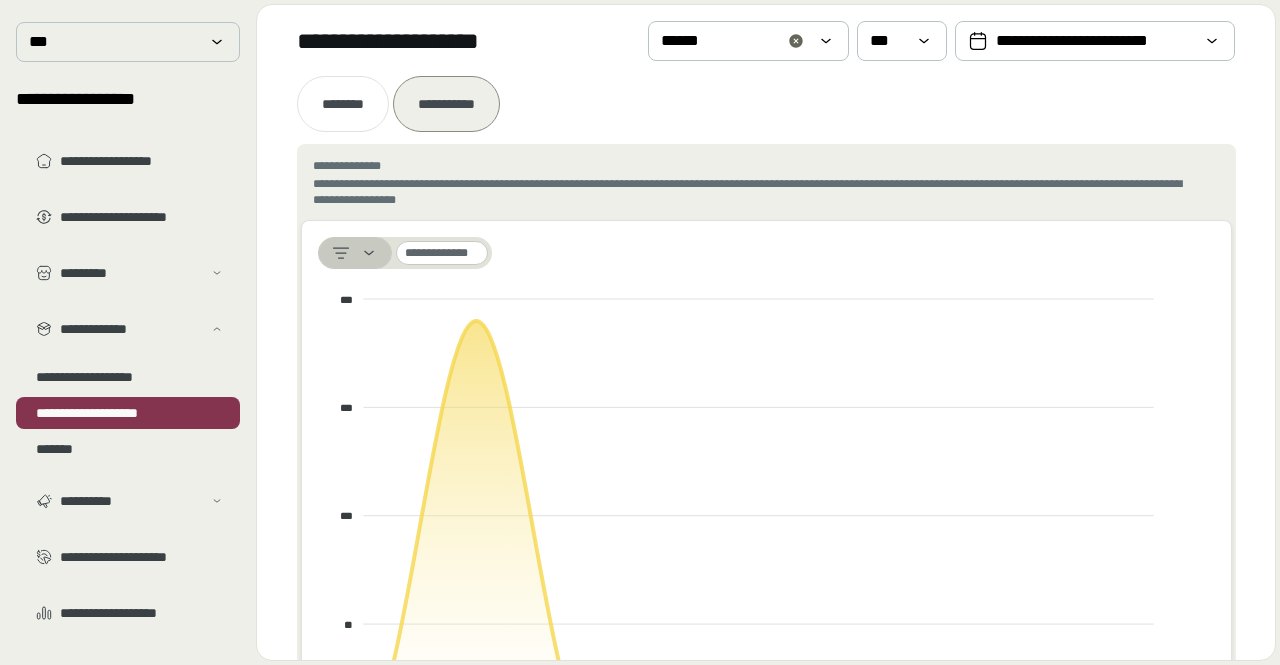 click 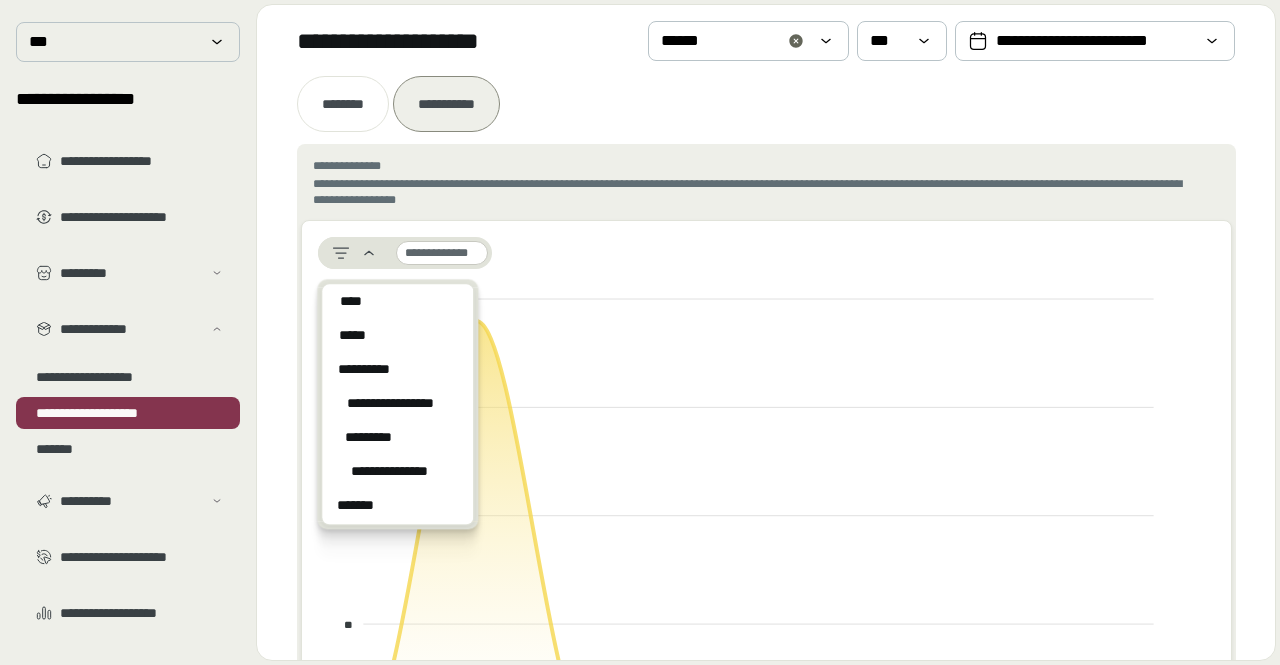 scroll, scrollTop: 0, scrollLeft: 0, axis: both 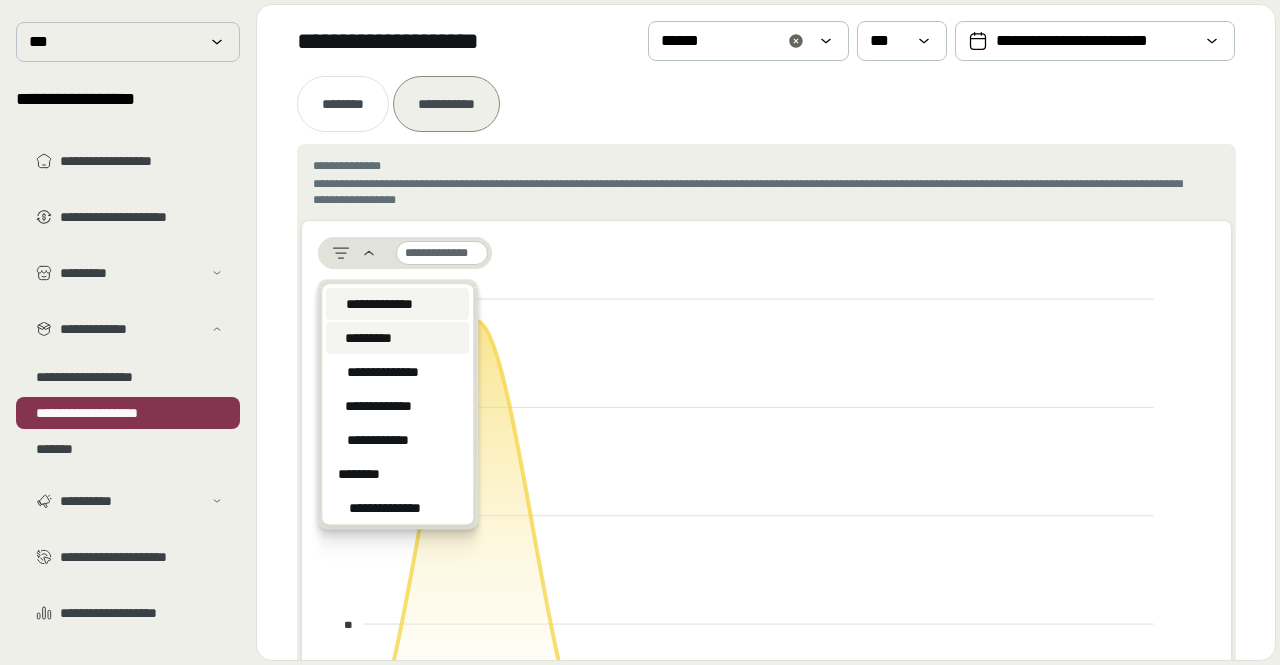 click on "*********" at bounding box center [368, 338] 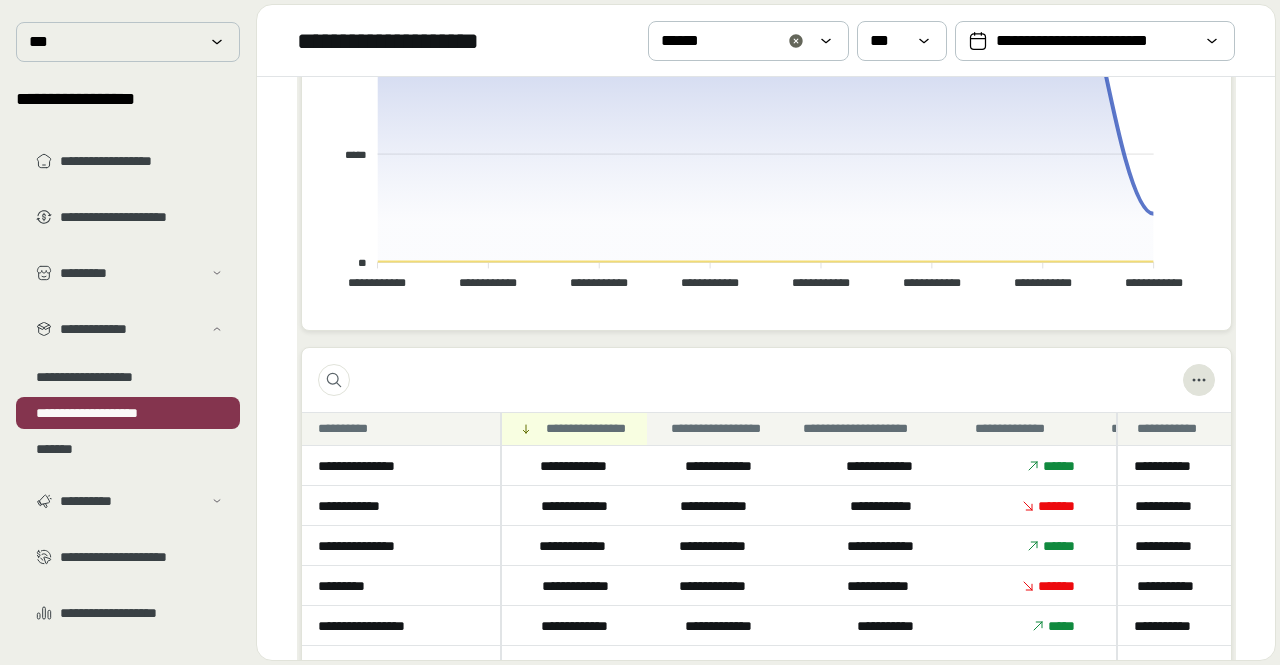 scroll, scrollTop: 600, scrollLeft: 0, axis: vertical 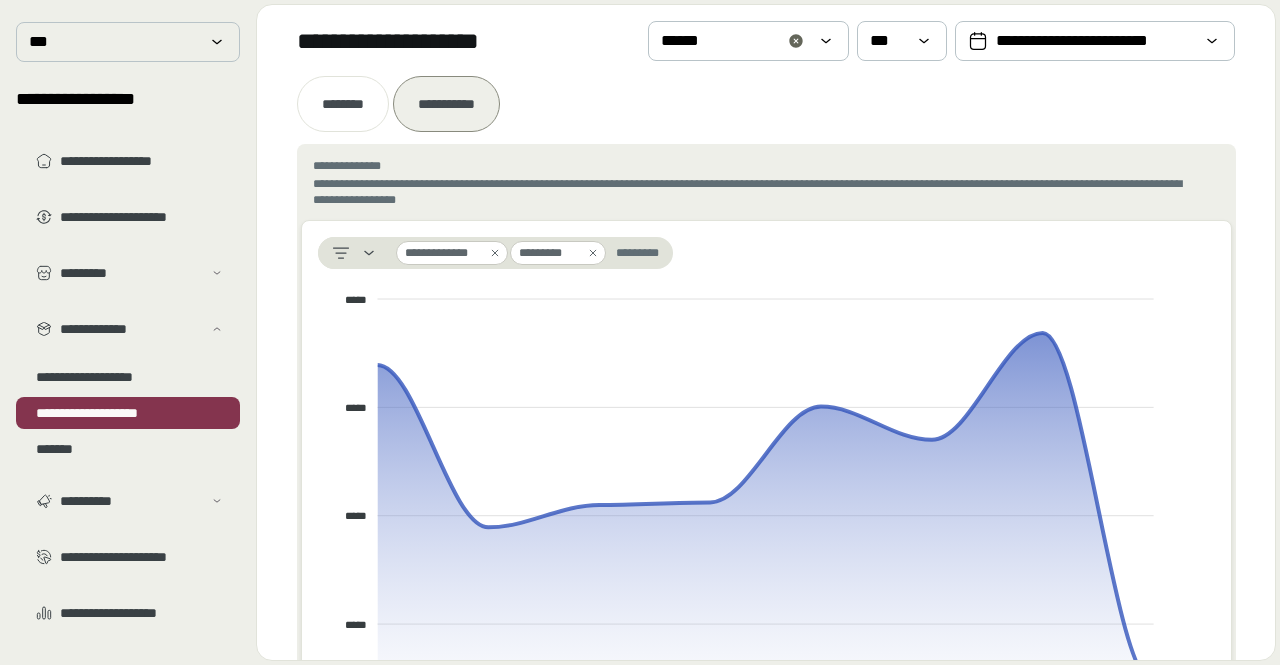 click 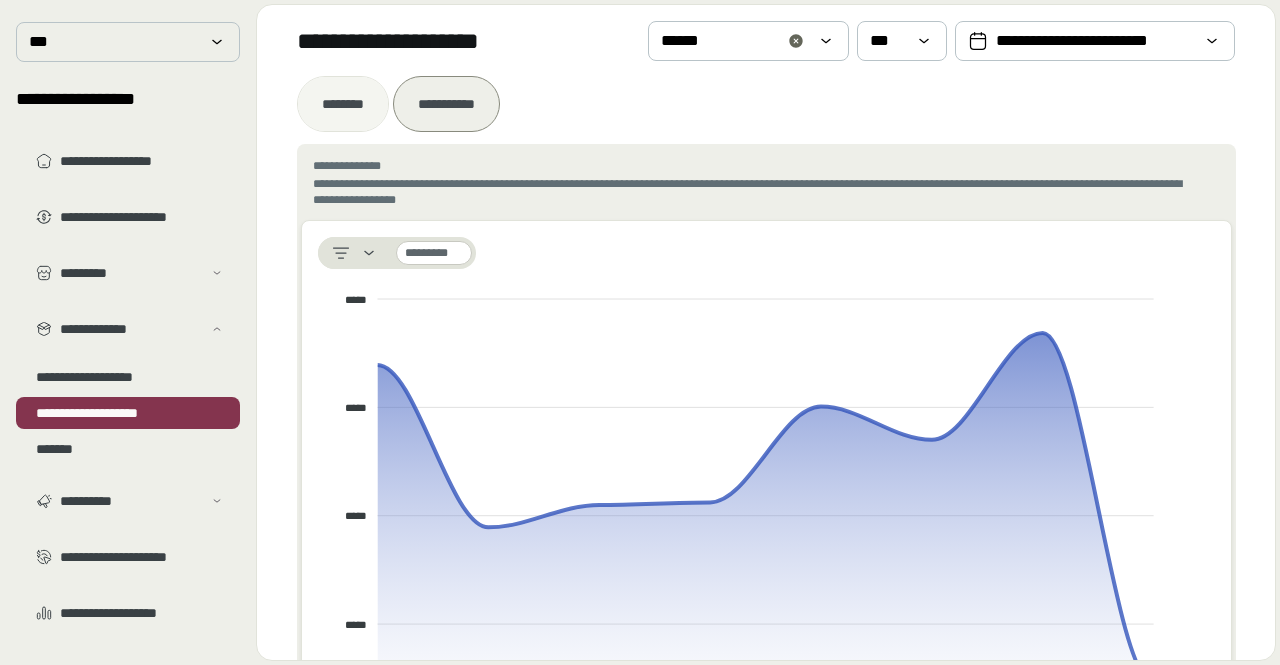 click at bounding box center (343, 104) 